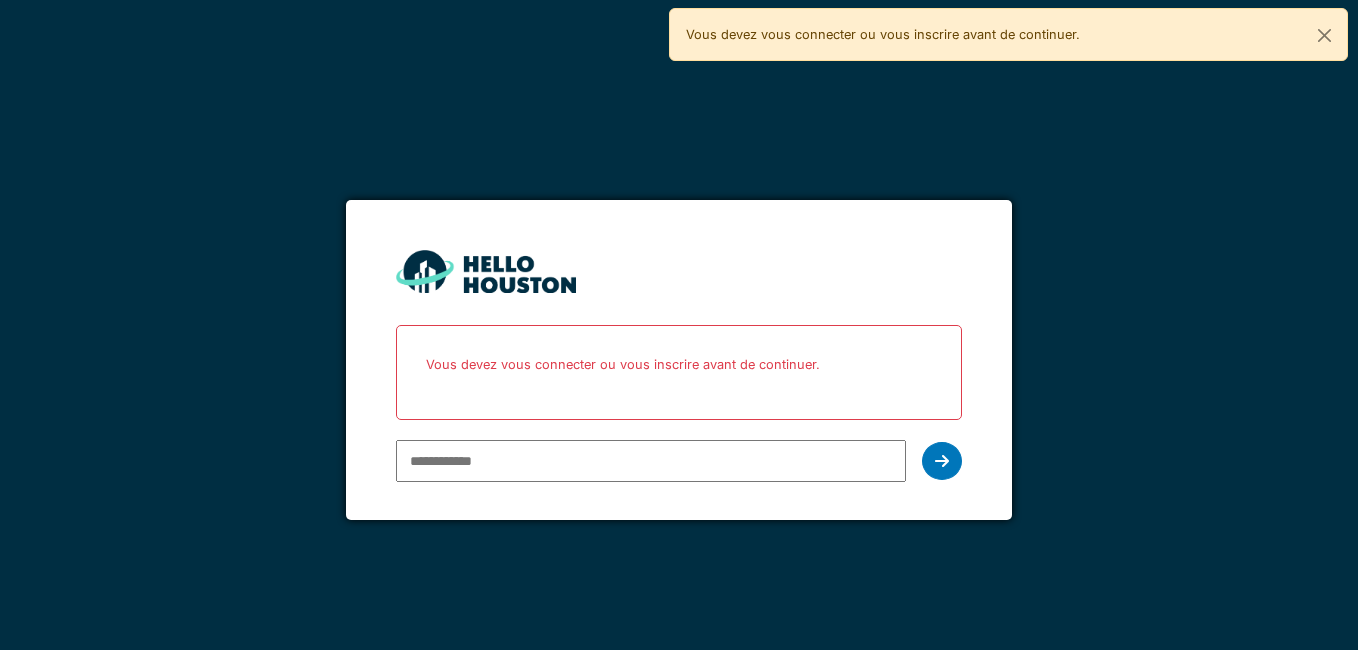 scroll, scrollTop: 0, scrollLeft: 0, axis: both 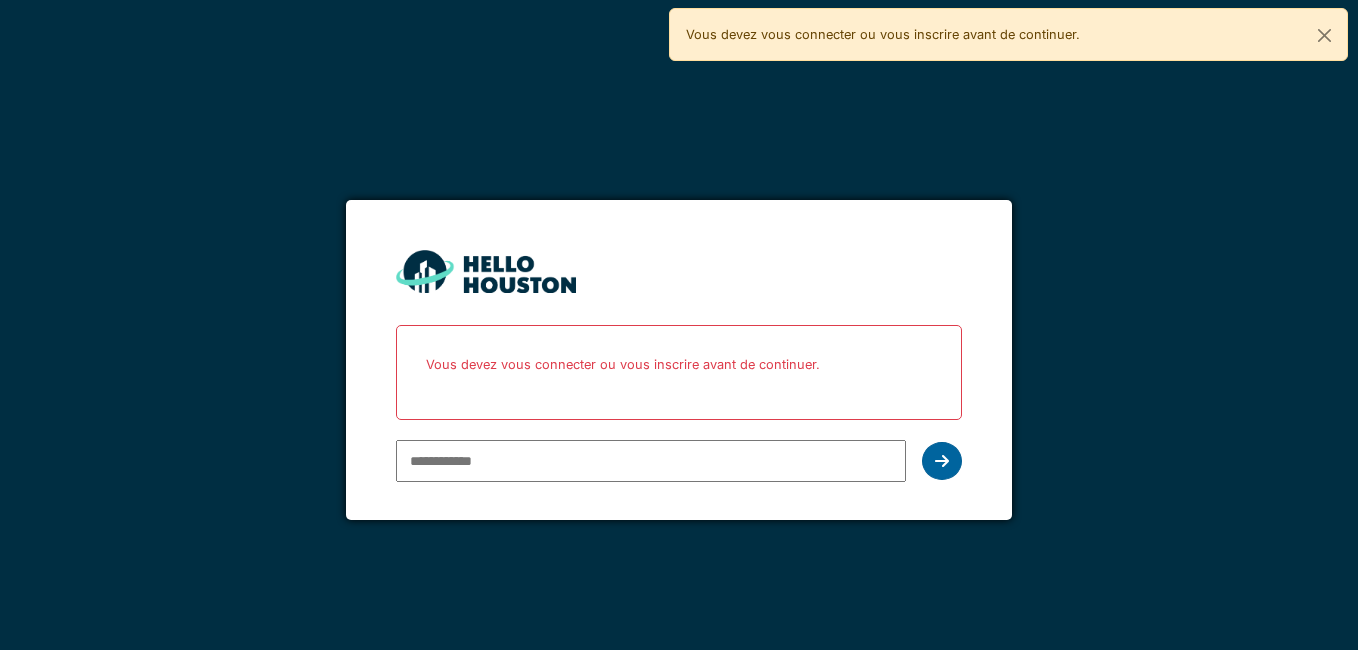 type on "**********" 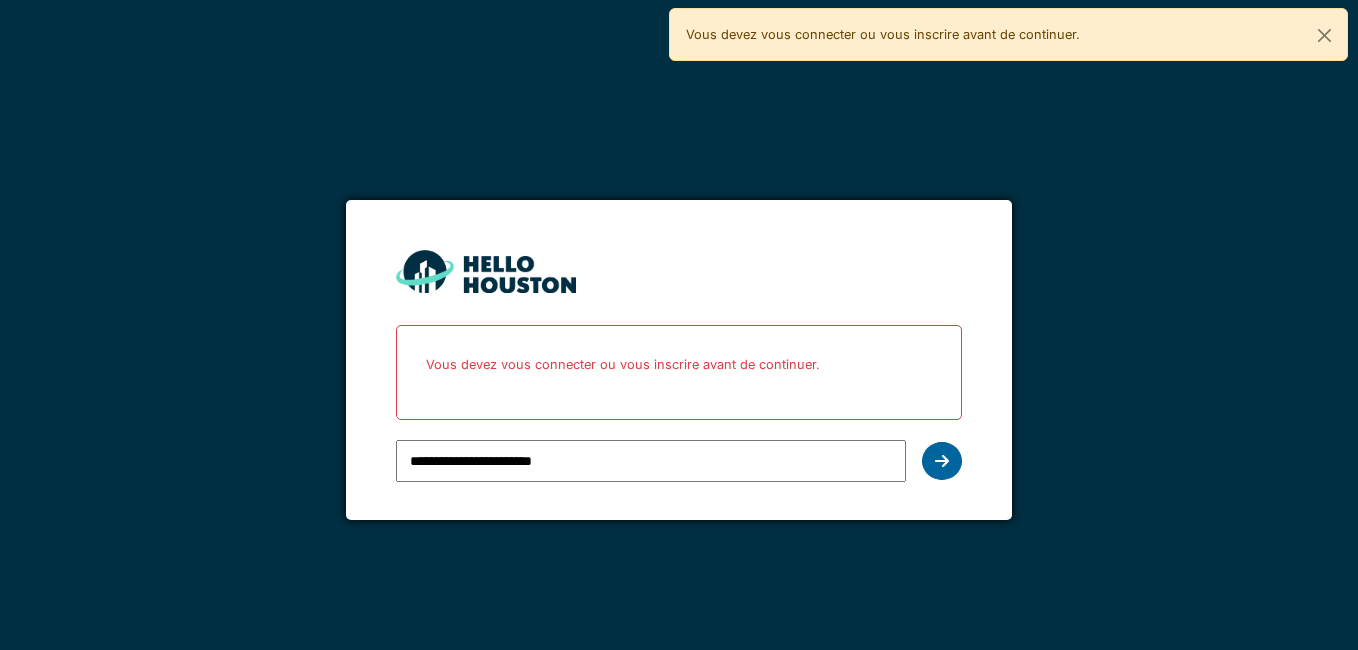 click at bounding box center [942, 461] 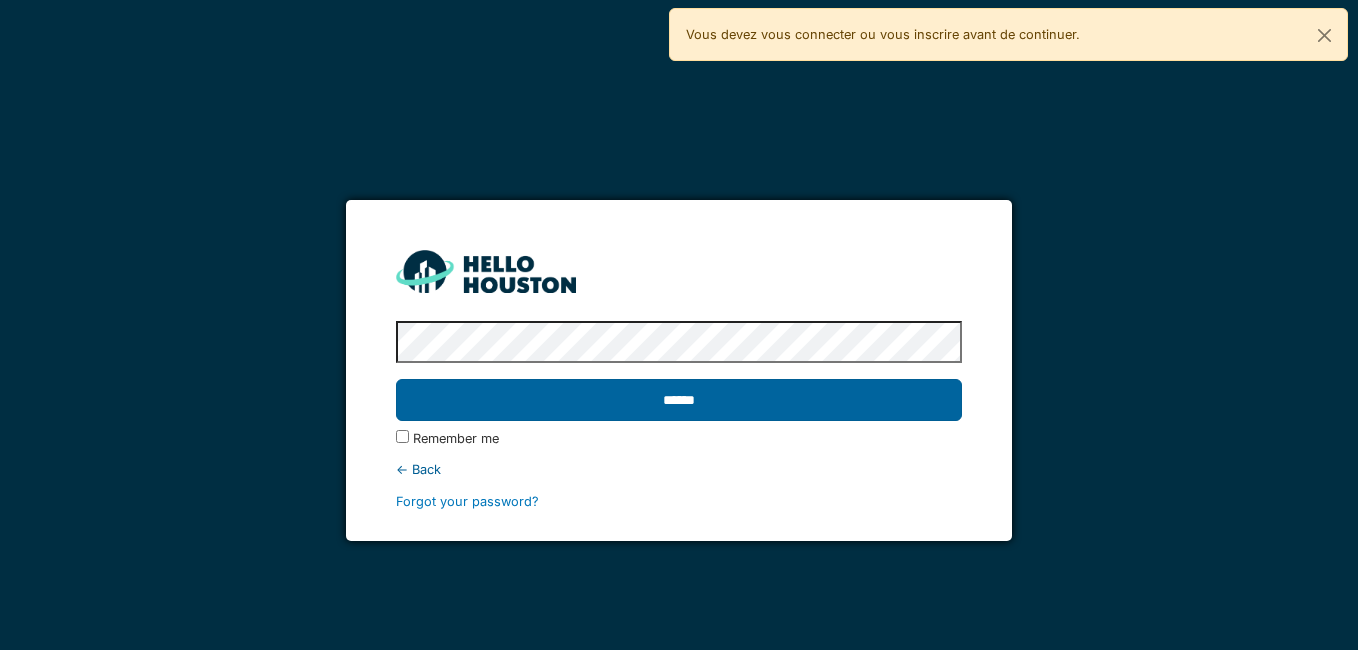 click on "******" at bounding box center [679, 400] 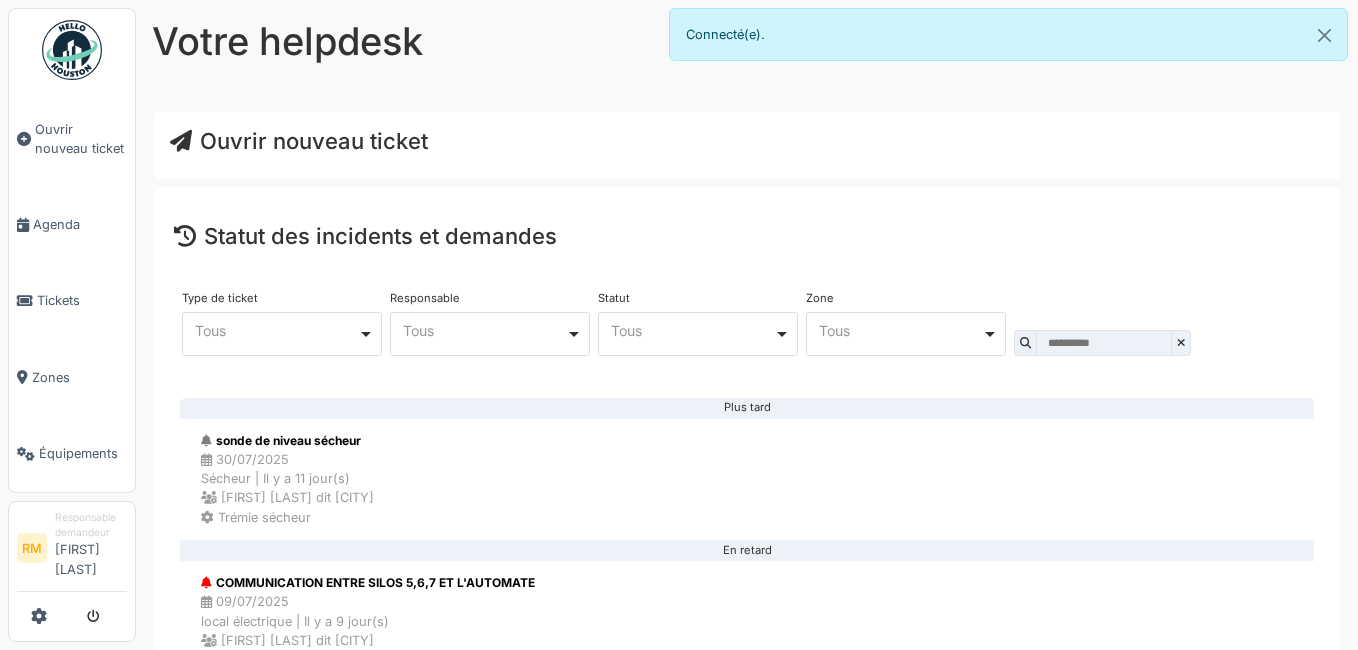 scroll, scrollTop: 0, scrollLeft: 0, axis: both 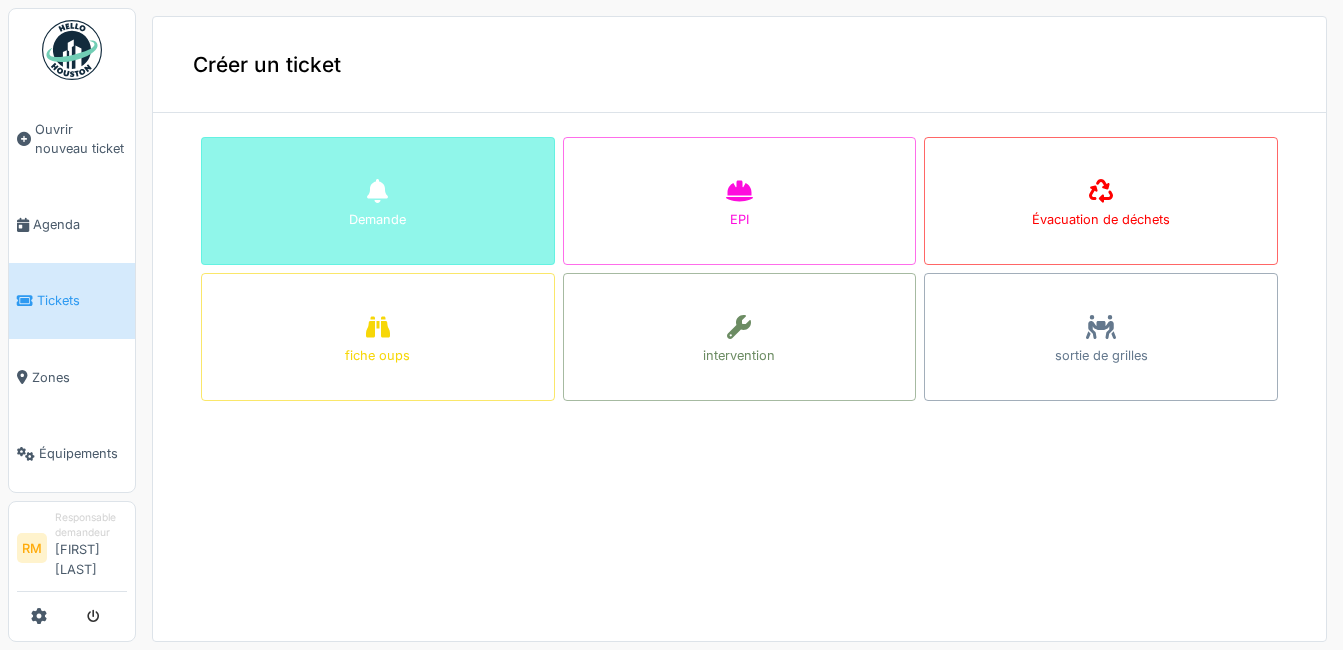 click on "Demande" at bounding box center (377, 219) 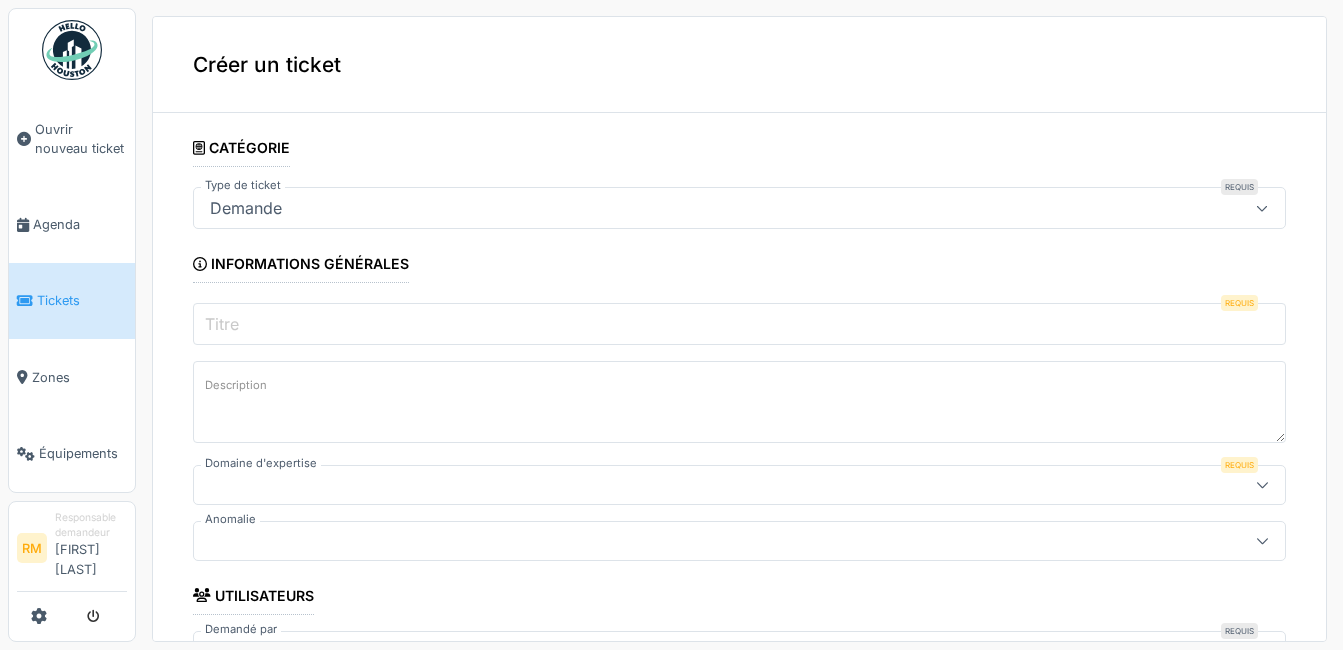 click 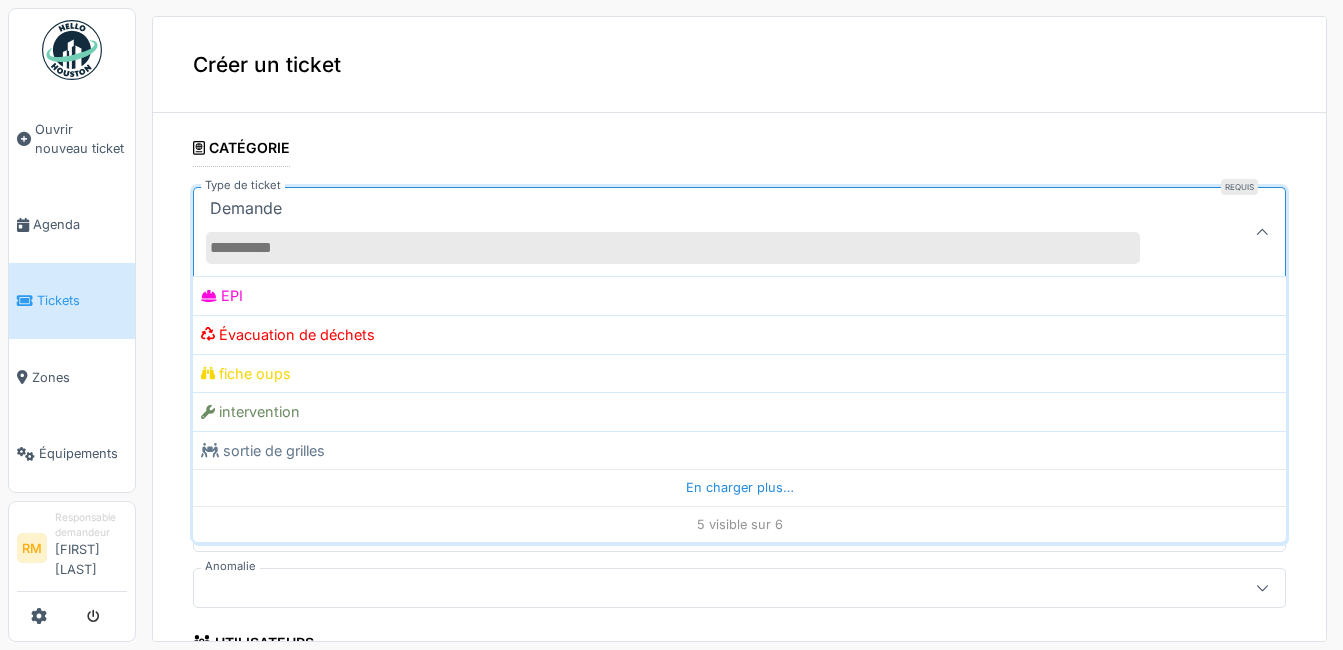 click at bounding box center (1262, 232) 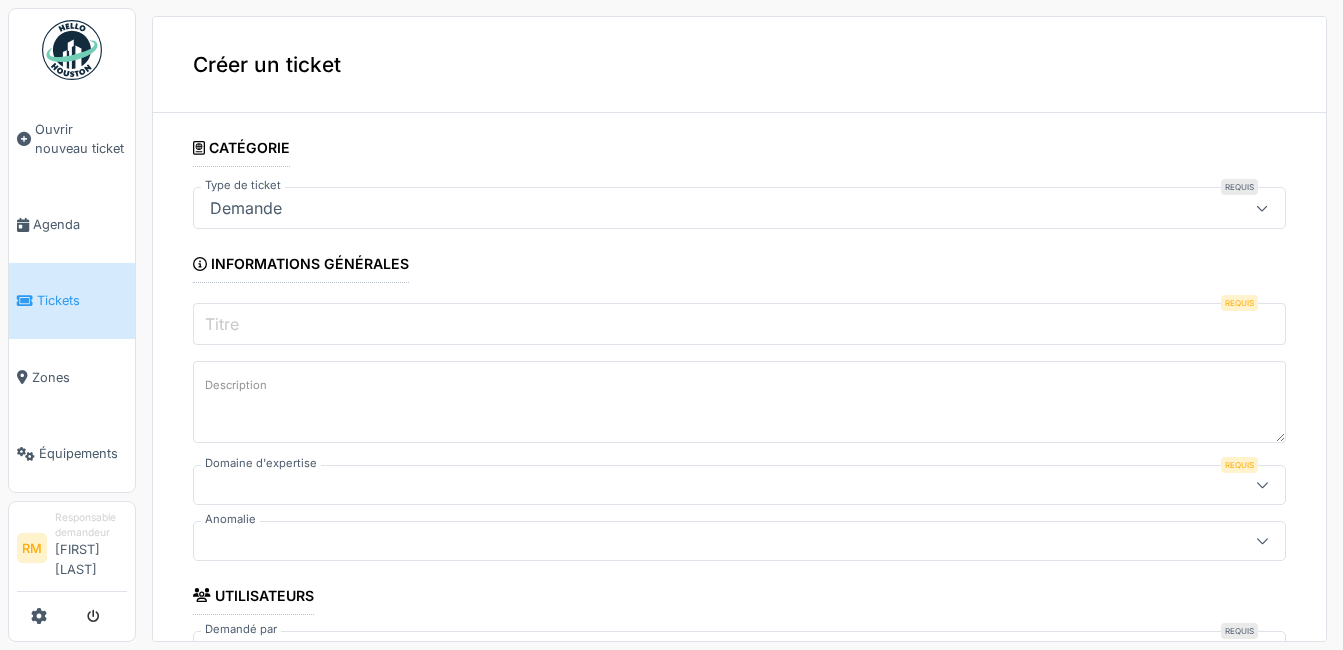 click on "Titre" at bounding box center [739, 324] 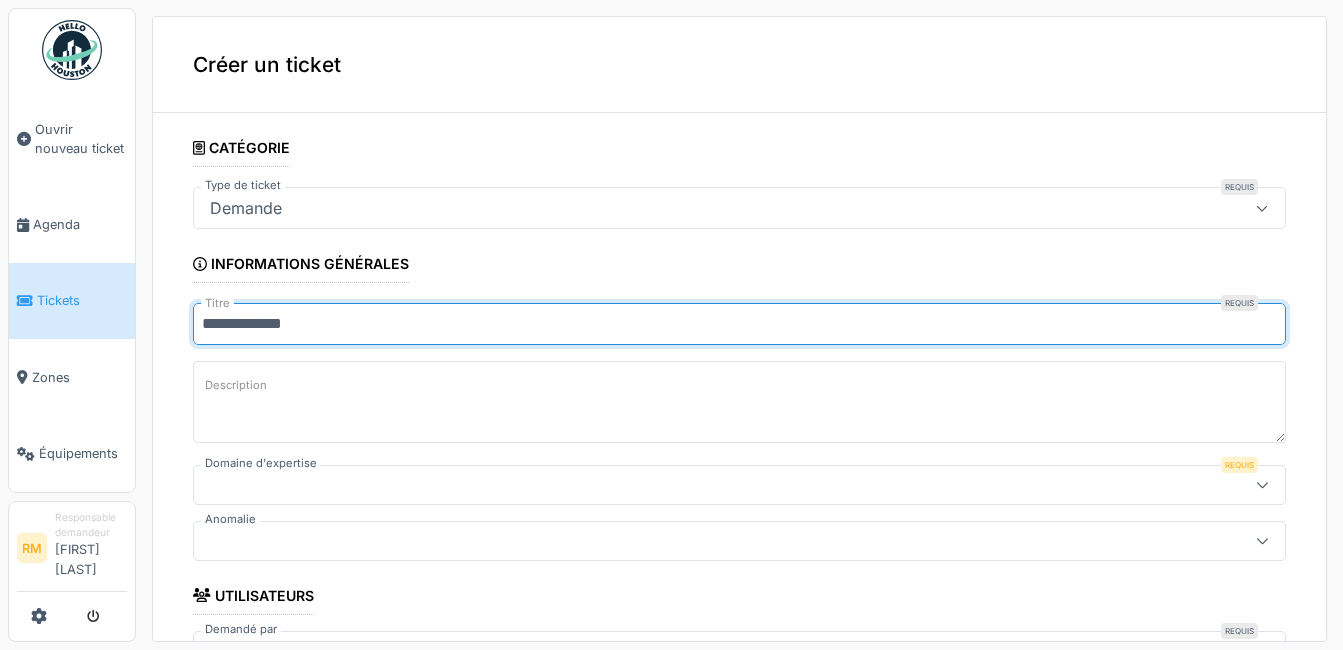 type on "**********" 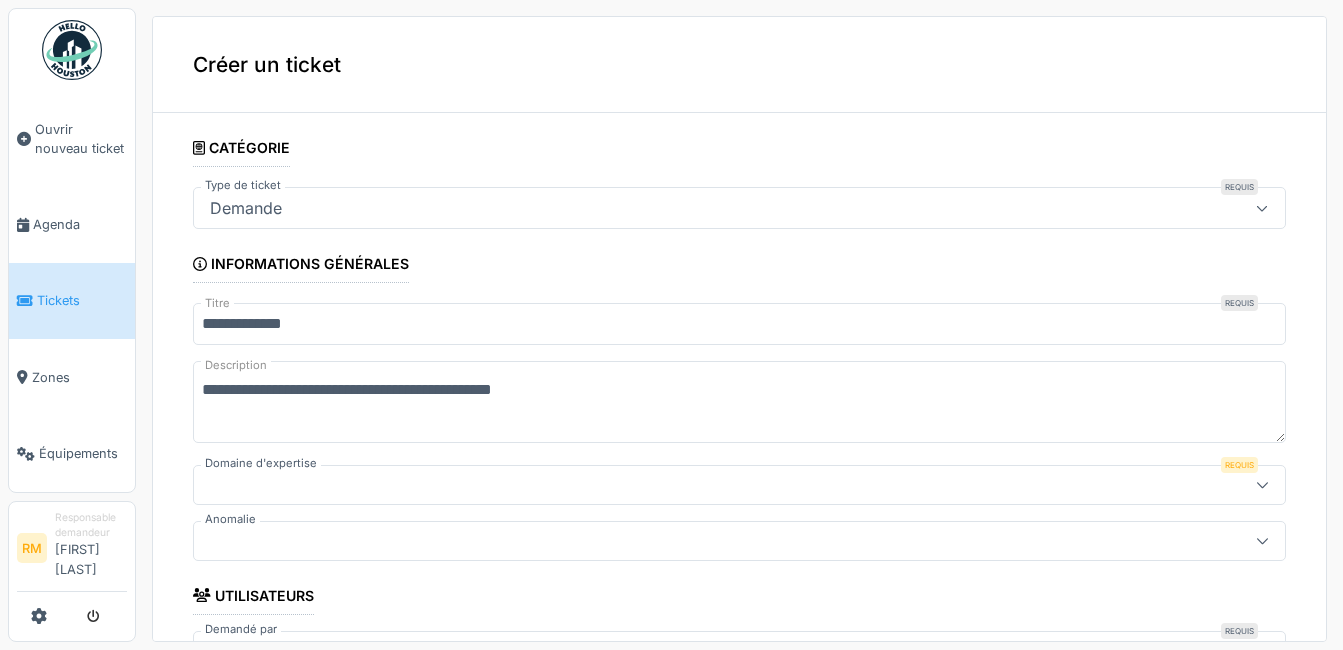 type on "**********" 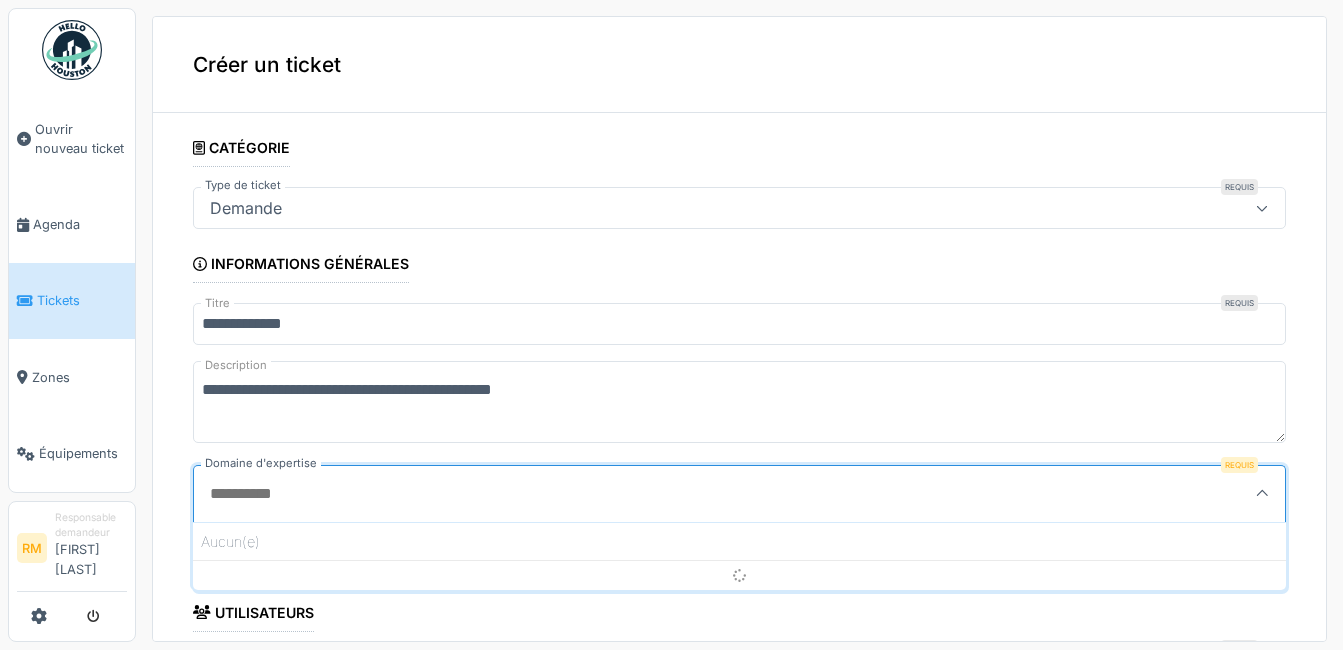 scroll, scrollTop: 4, scrollLeft: 0, axis: vertical 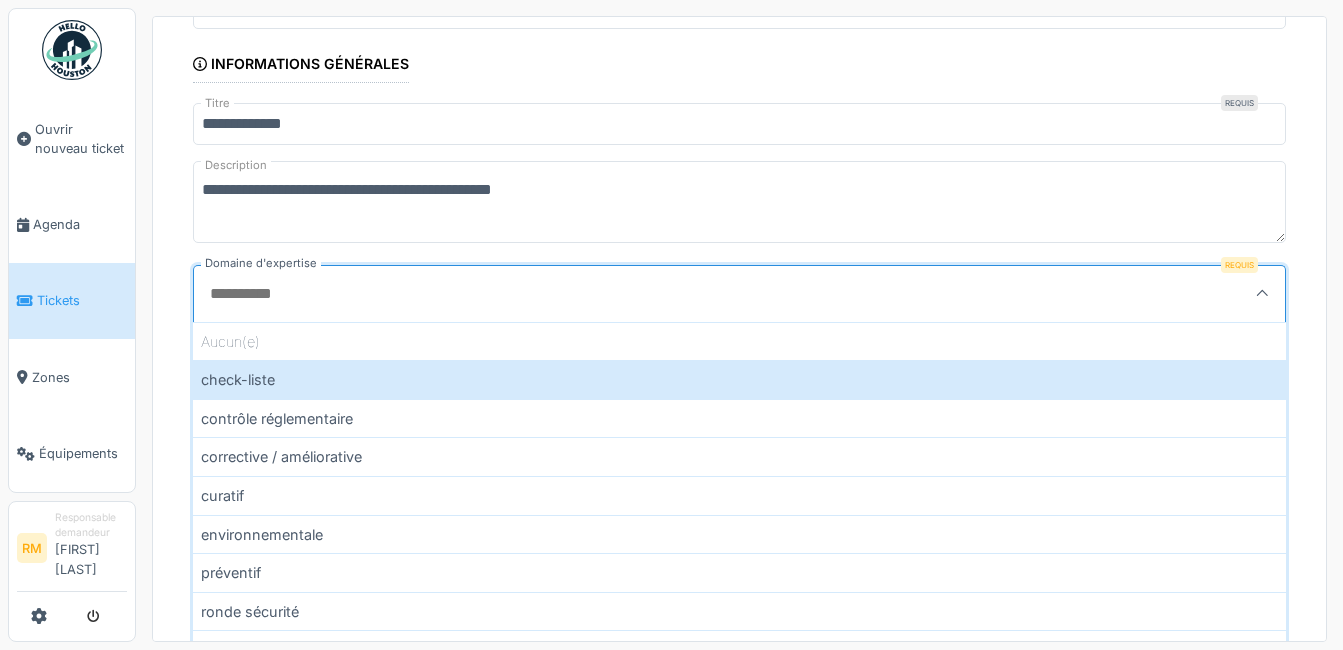 click on "curatif" at bounding box center (739, 495) 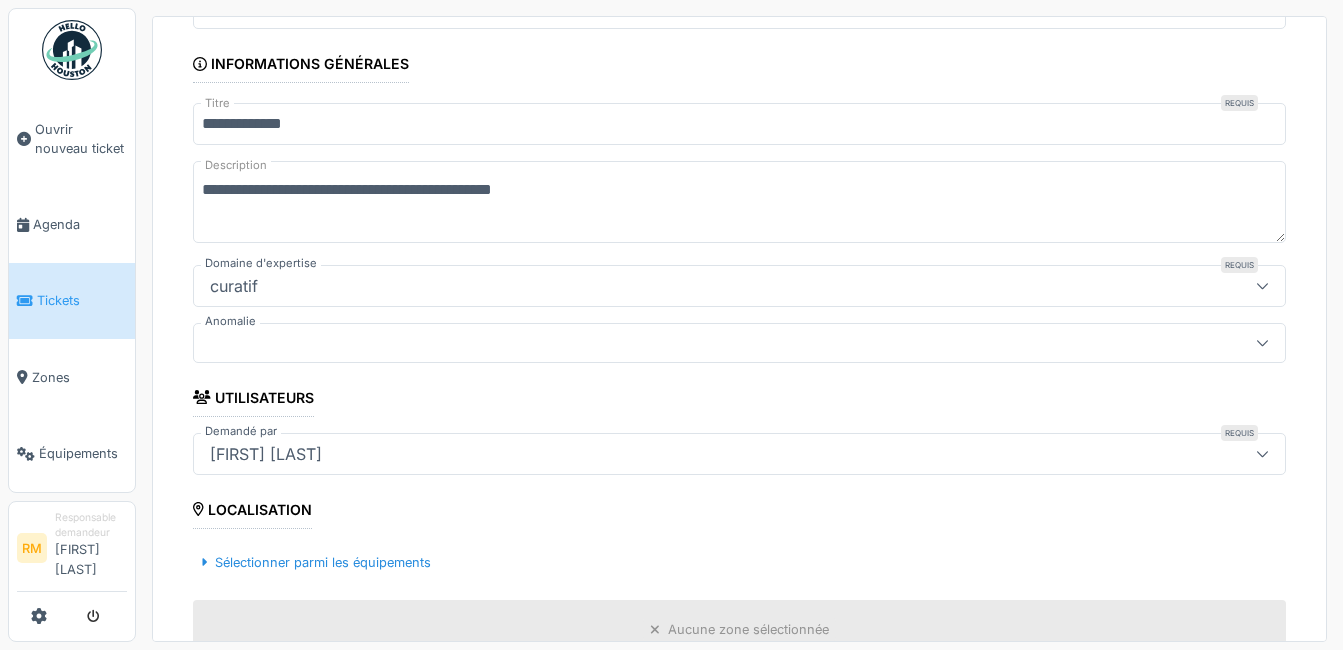 click 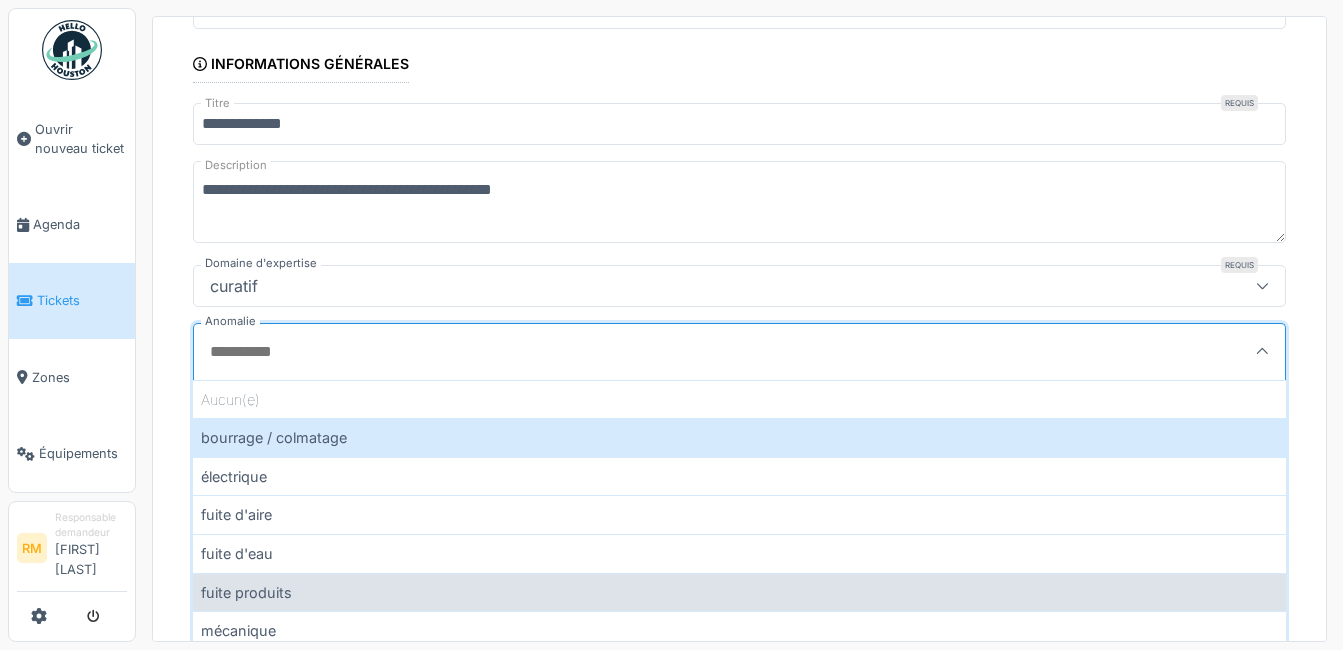 click on "fuite produits" at bounding box center (739, 592) 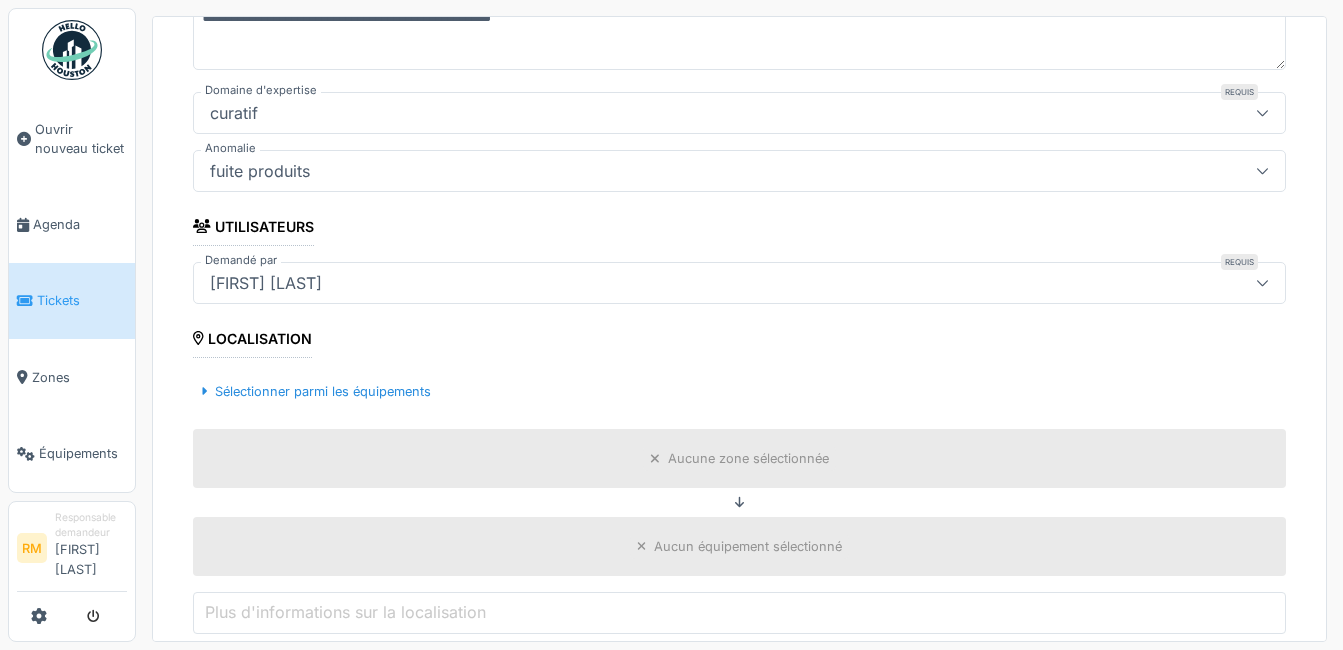 scroll, scrollTop: 400, scrollLeft: 0, axis: vertical 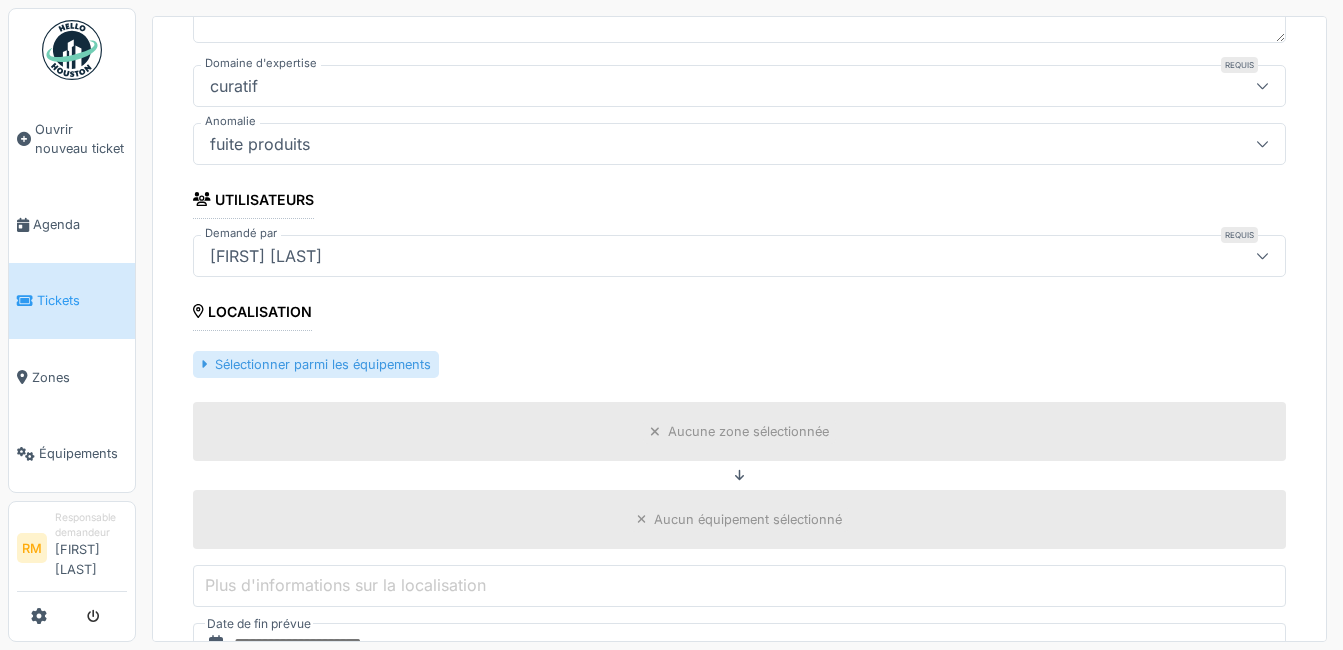 click on "Sélectionner parmi les équipements" at bounding box center (316, 364) 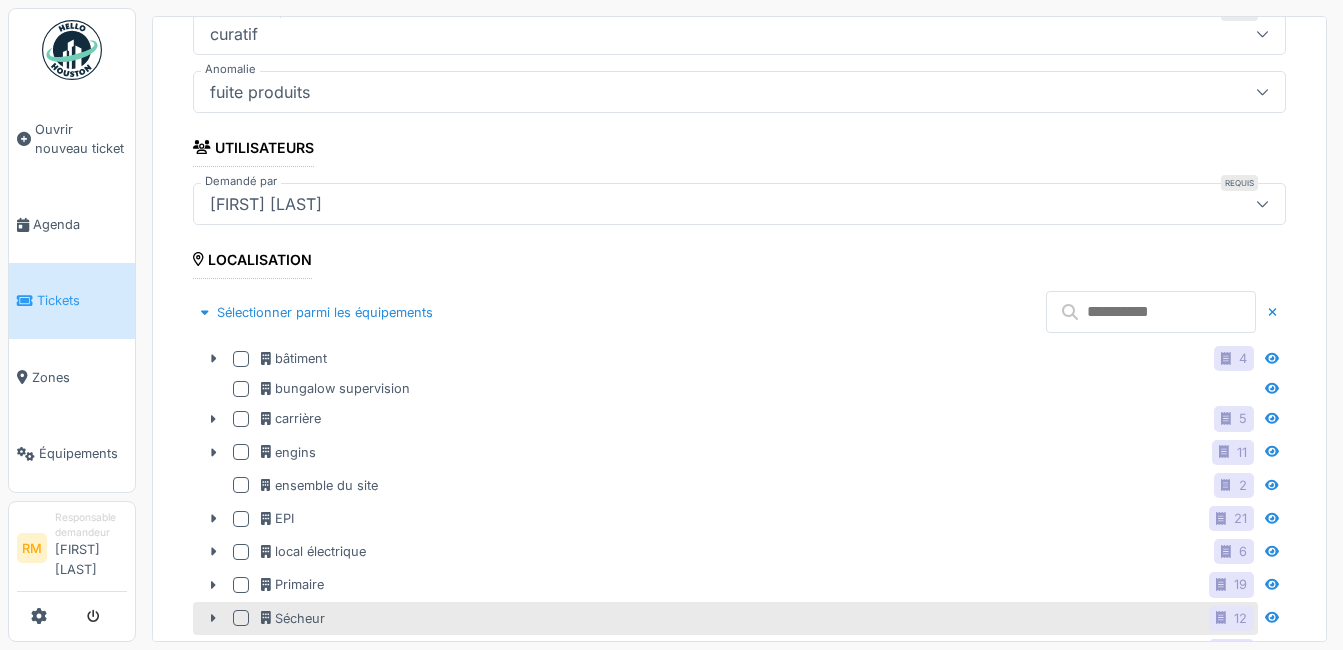 scroll, scrollTop: 600, scrollLeft: 0, axis: vertical 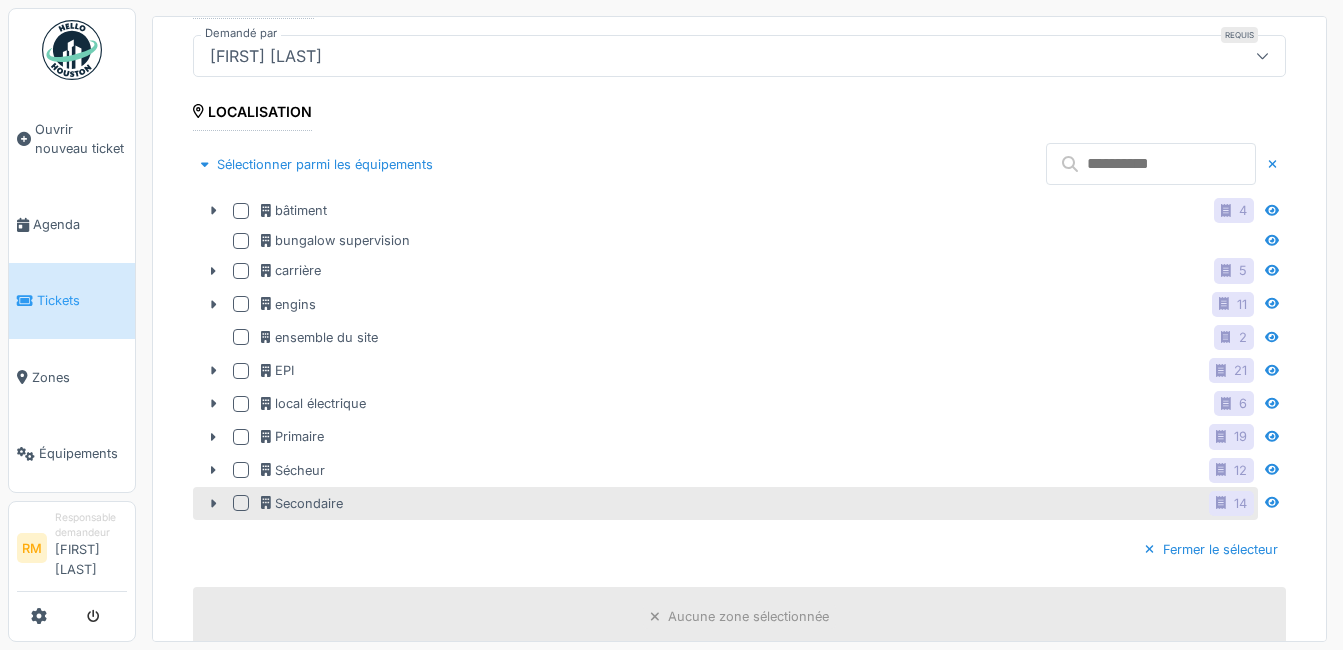 click at bounding box center (241, 503) 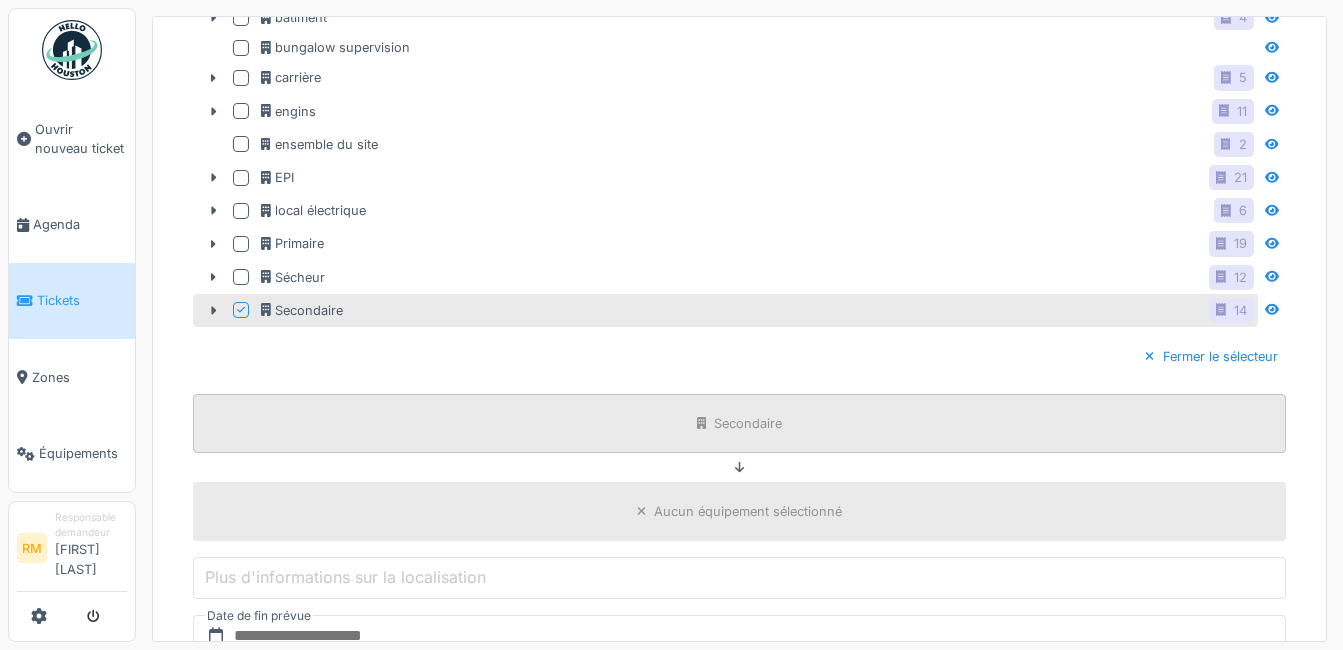 scroll, scrollTop: 800, scrollLeft: 0, axis: vertical 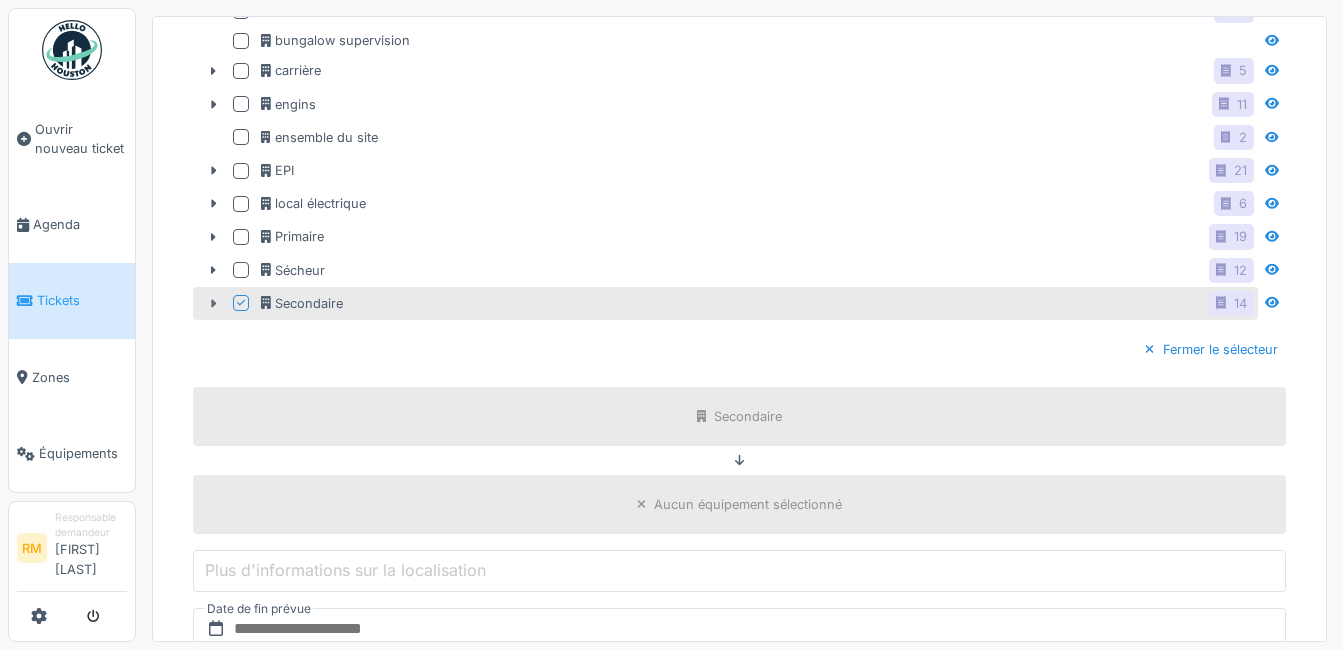 click 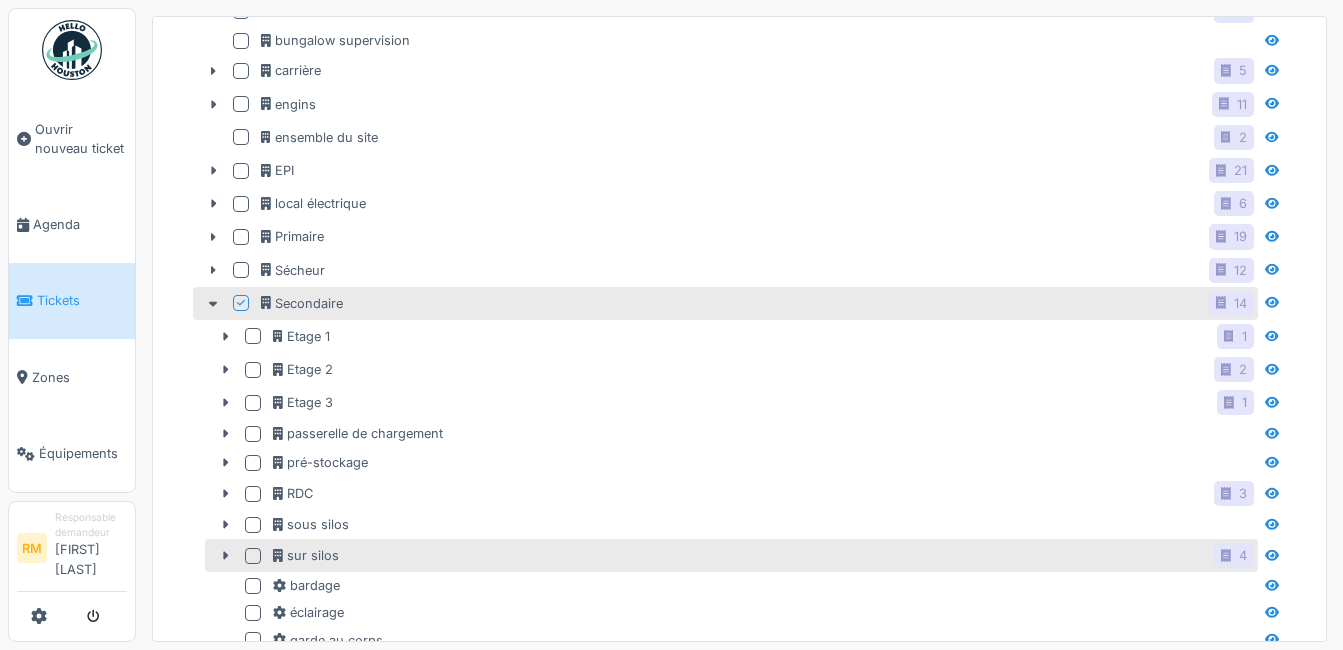 click at bounding box center (253, 556) 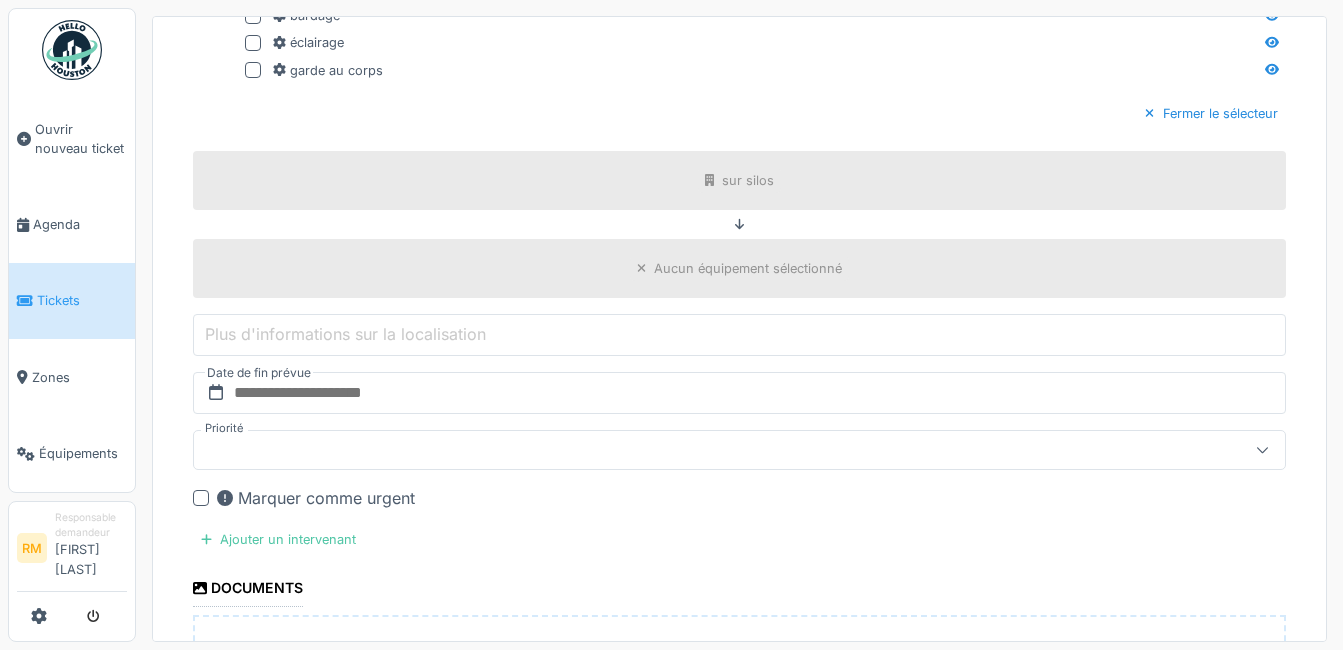 scroll, scrollTop: 1500, scrollLeft: 0, axis: vertical 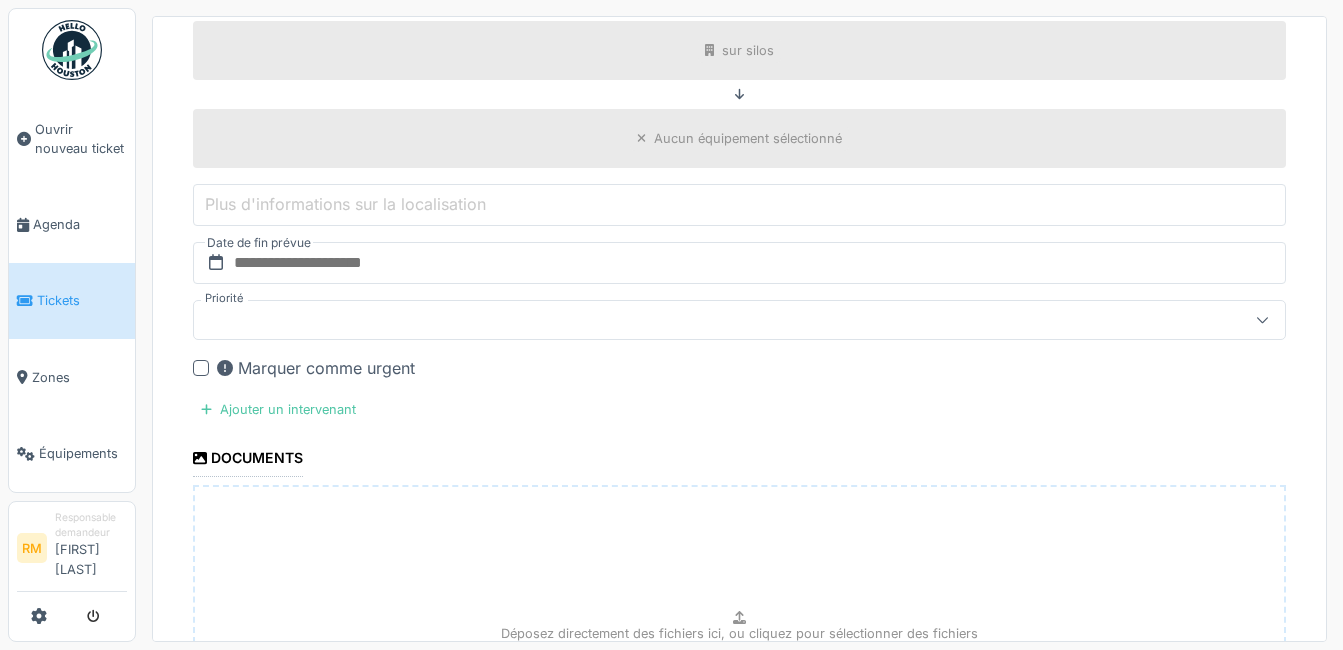 click at bounding box center [201, 368] 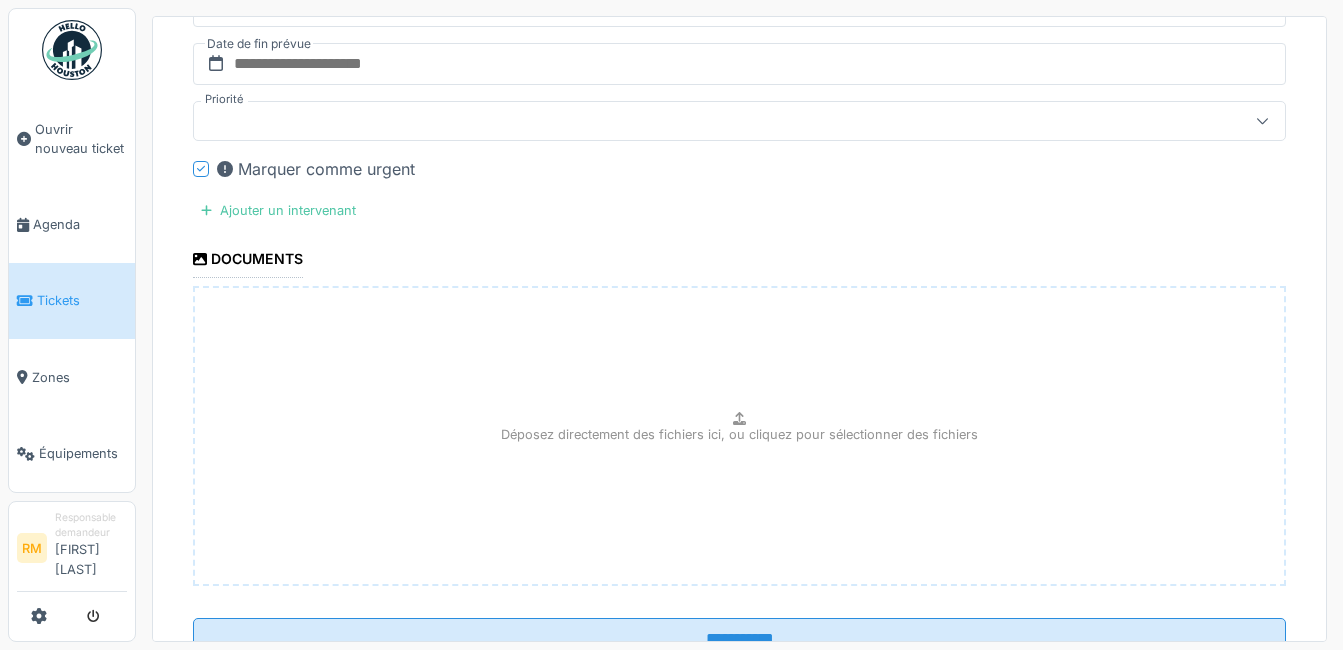 scroll, scrollTop: 1700, scrollLeft: 0, axis: vertical 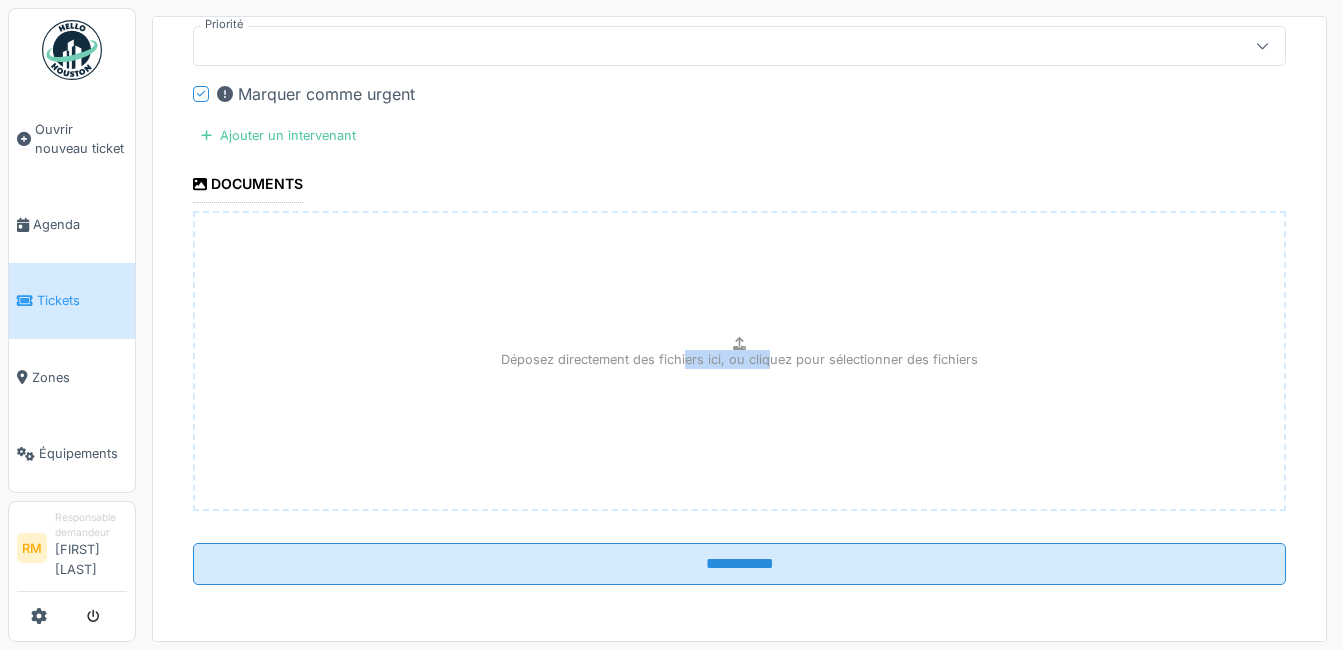 drag, startPoint x: 746, startPoint y: 495, endPoint x: 671, endPoint y: 456, distance: 84.53402 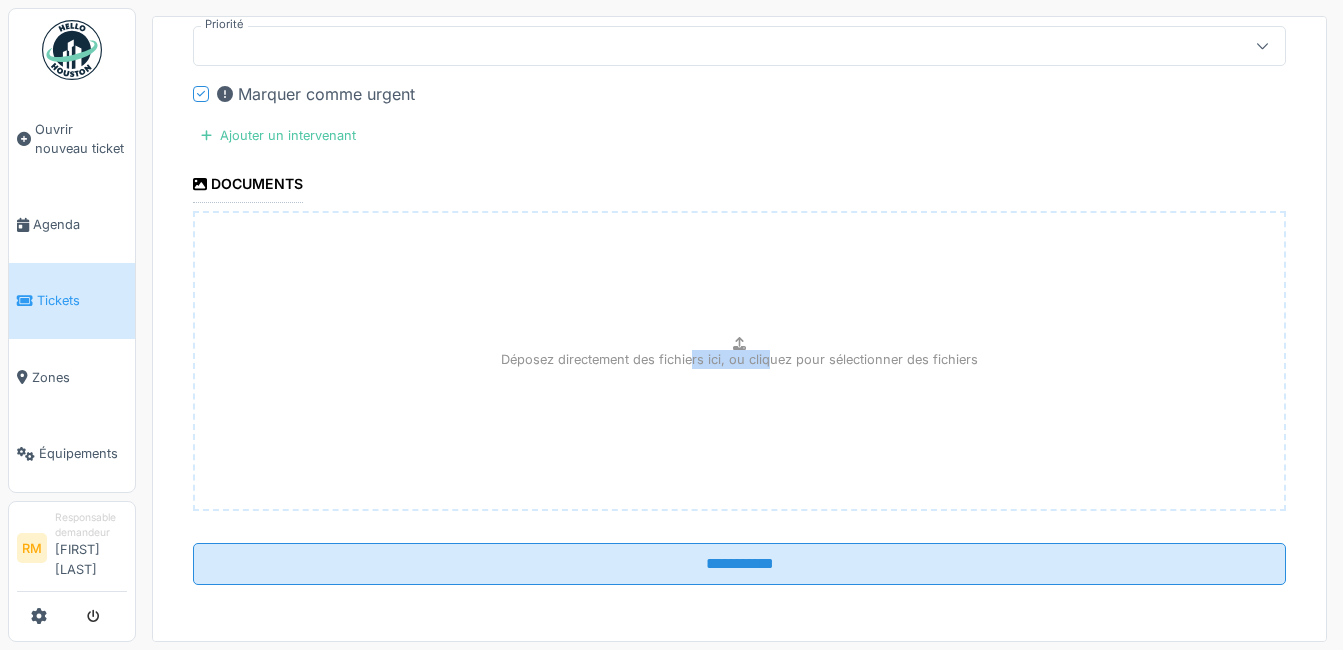 type on "**********" 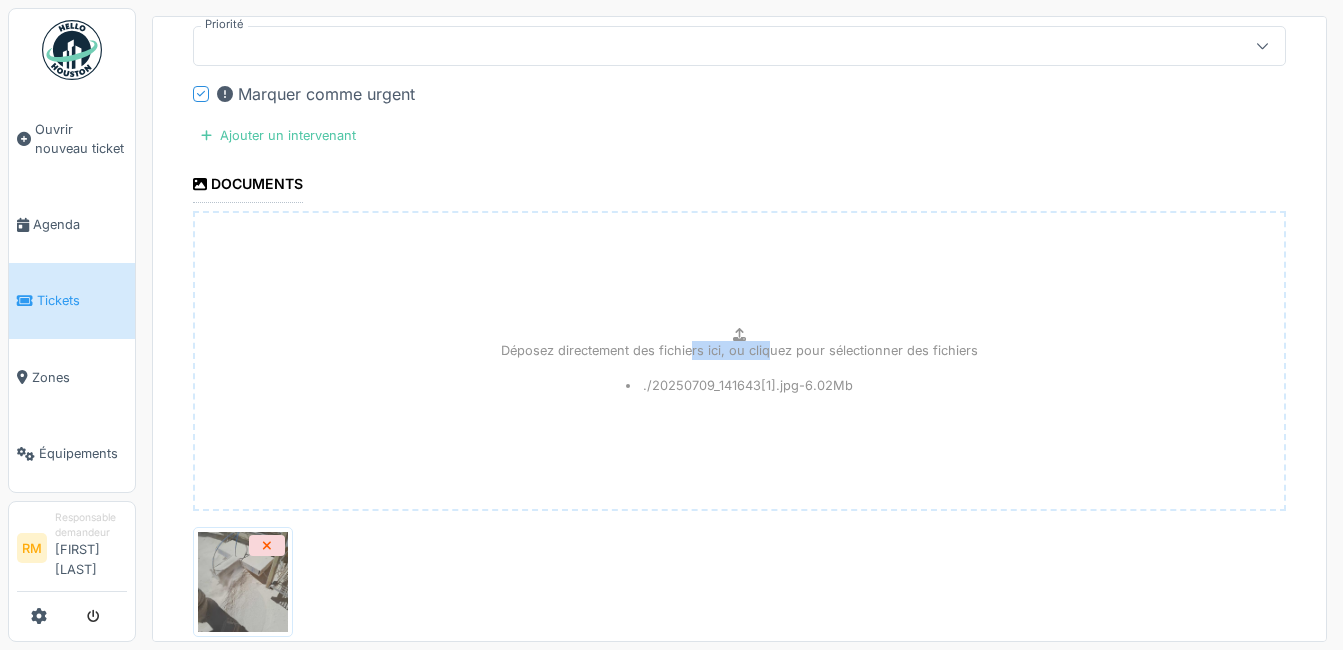 scroll, scrollTop: 1920, scrollLeft: 0, axis: vertical 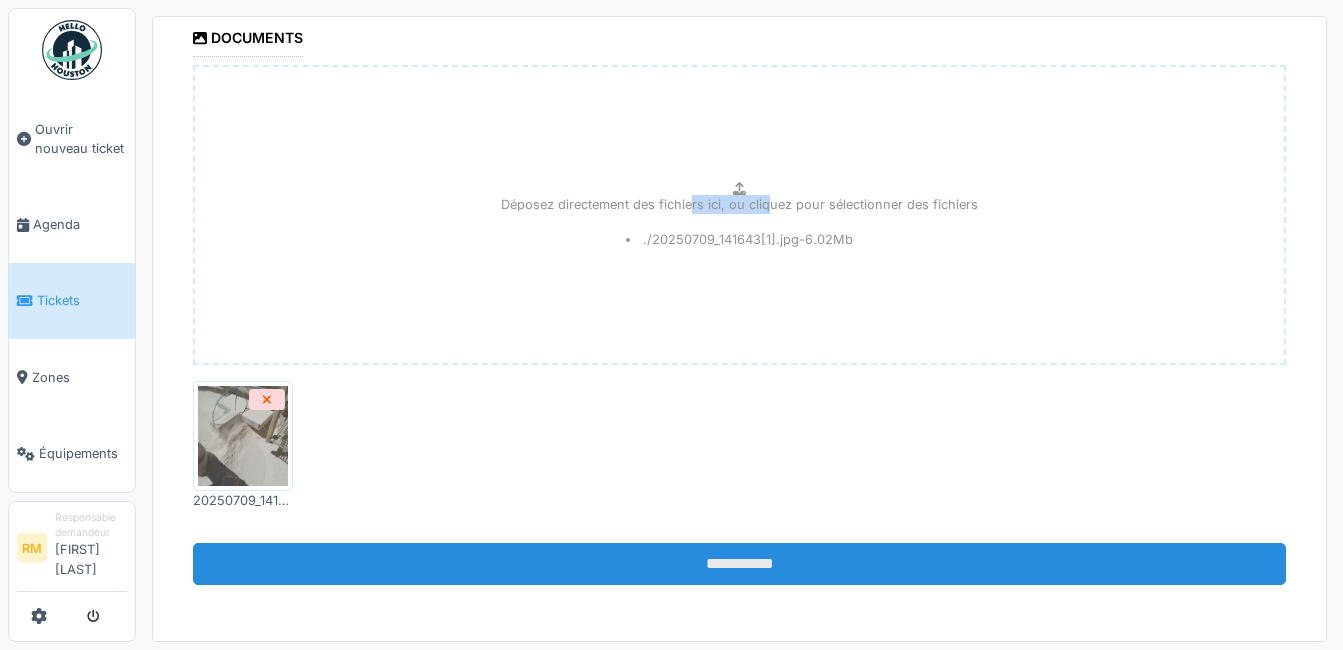 click on "**********" at bounding box center [739, 564] 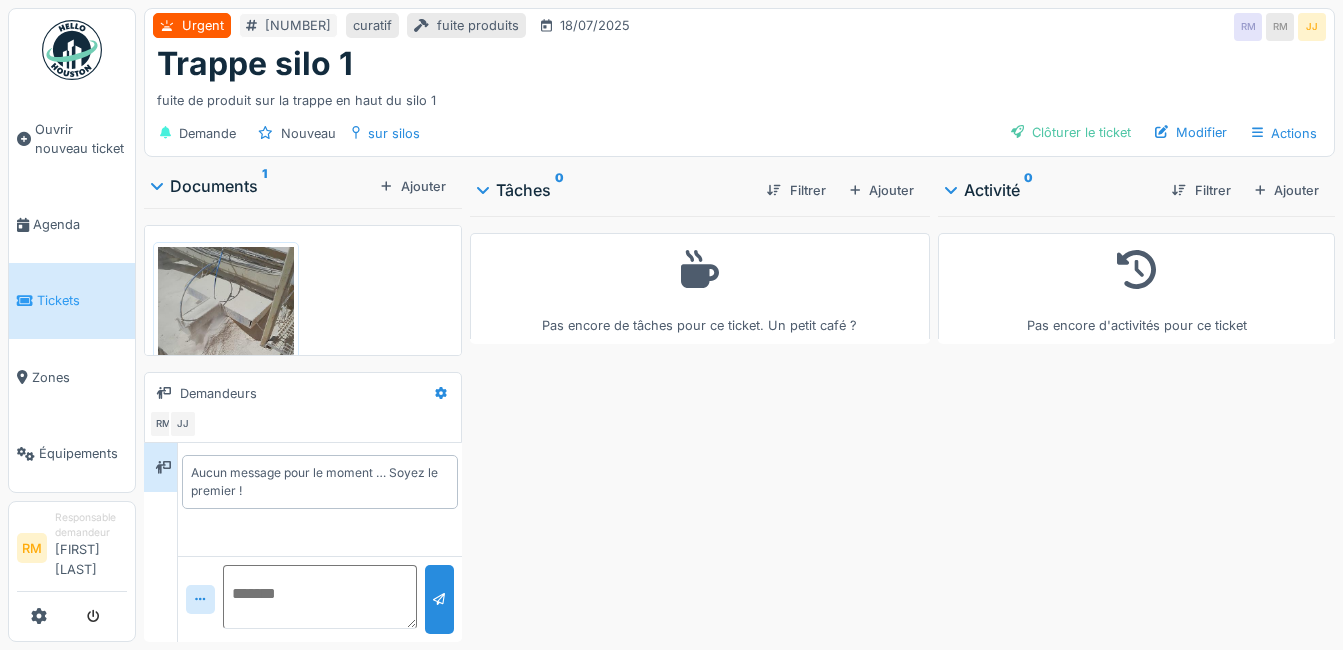 scroll, scrollTop: 0, scrollLeft: 0, axis: both 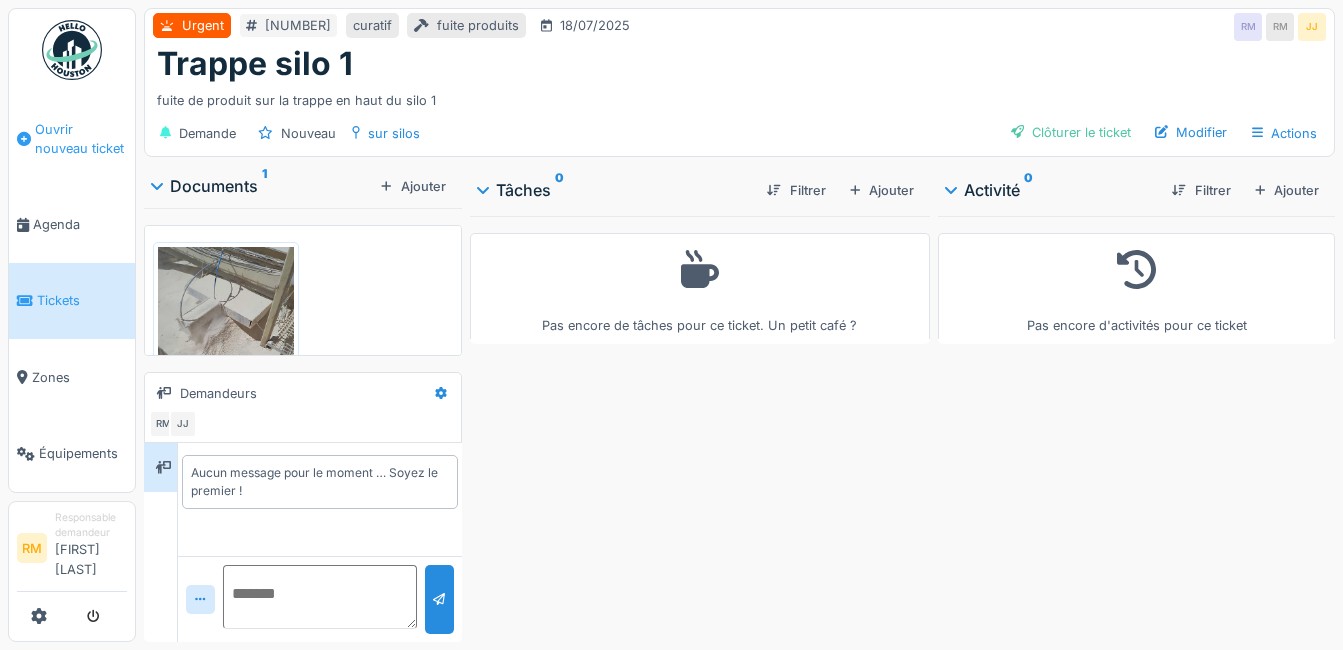 click on "Ouvrir nouveau ticket" at bounding box center (81, 139) 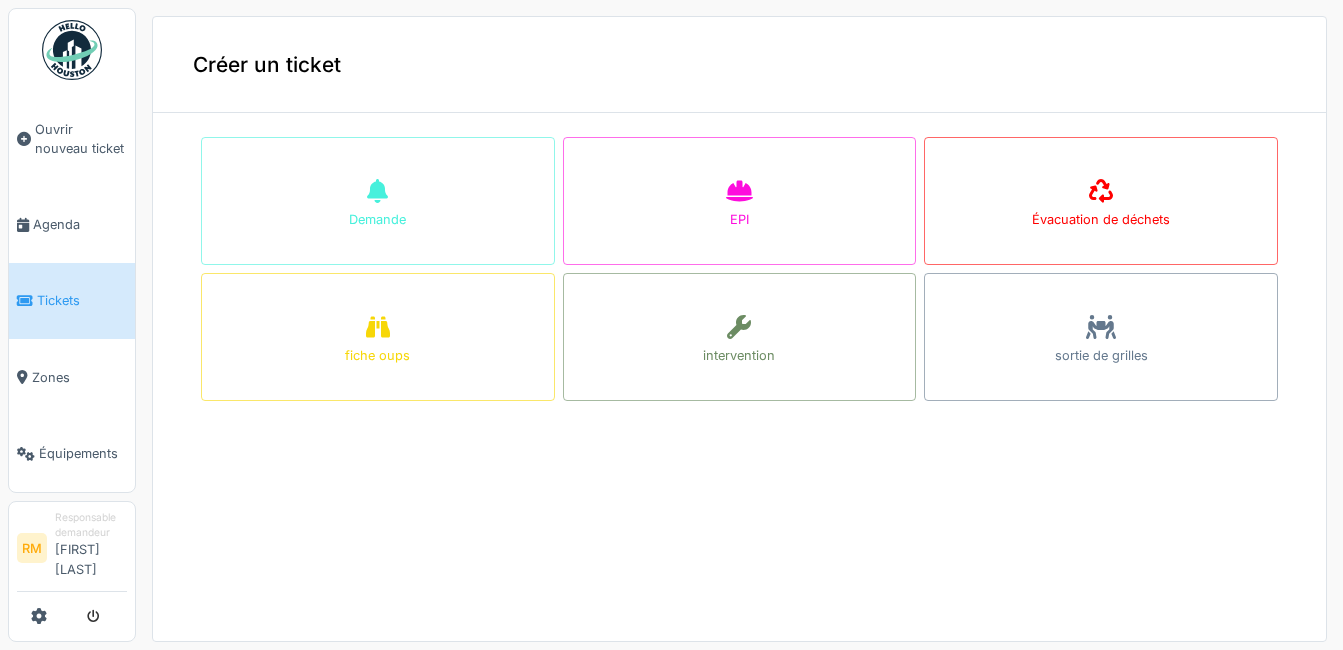 scroll, scrollTop: 0, scrollLeft: 0, axis: both 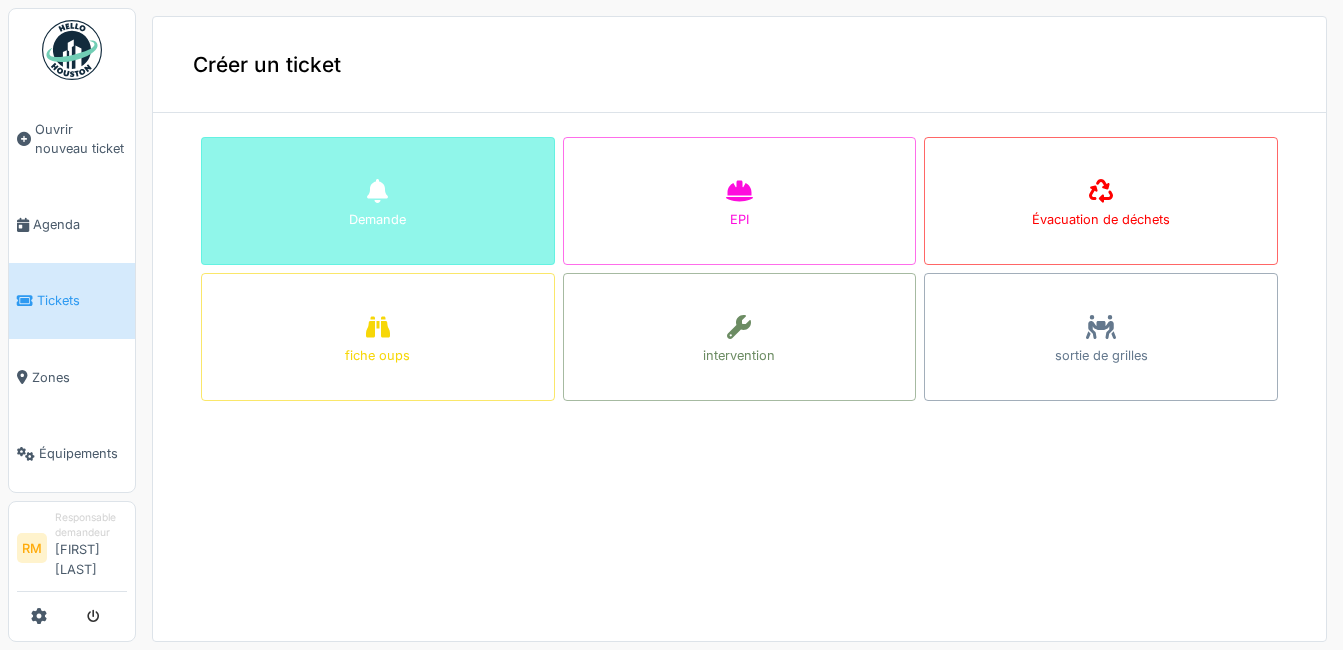 click on "Demande" at bounding box center [377, 219] 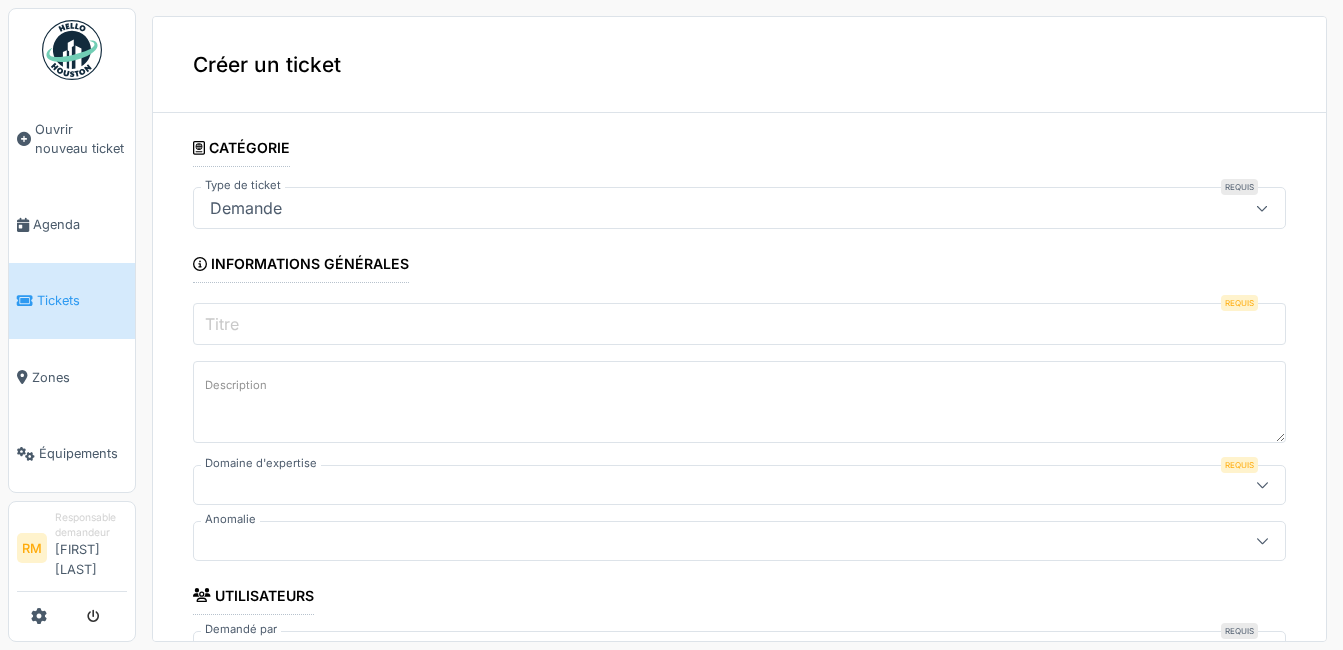 click on "Titre" at bounding box center (222, 324) 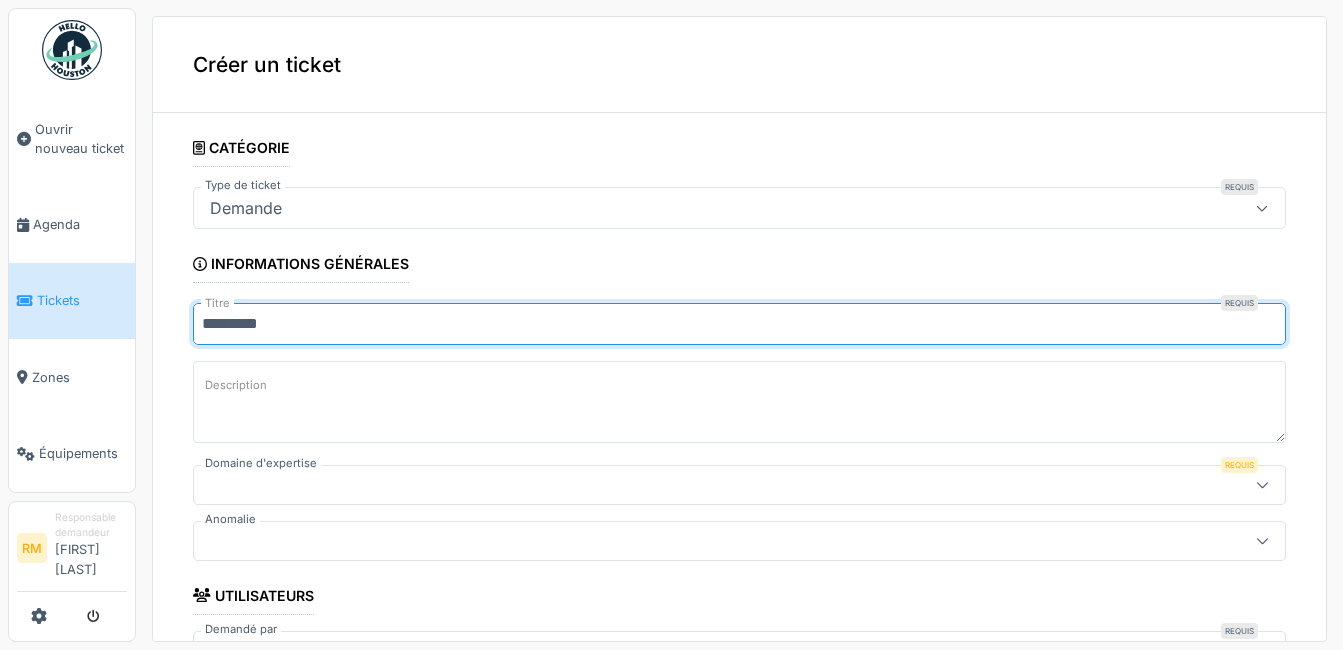 click on "********" at bounding box center (739, 324) 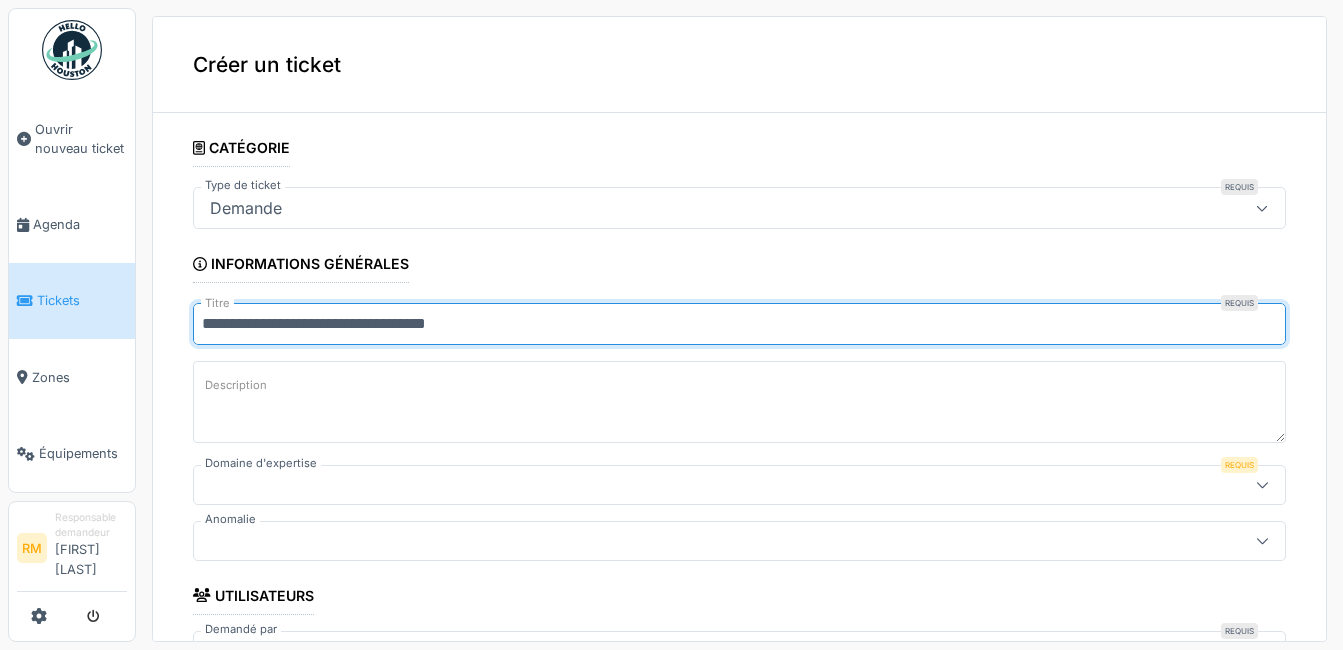 type on "**********" 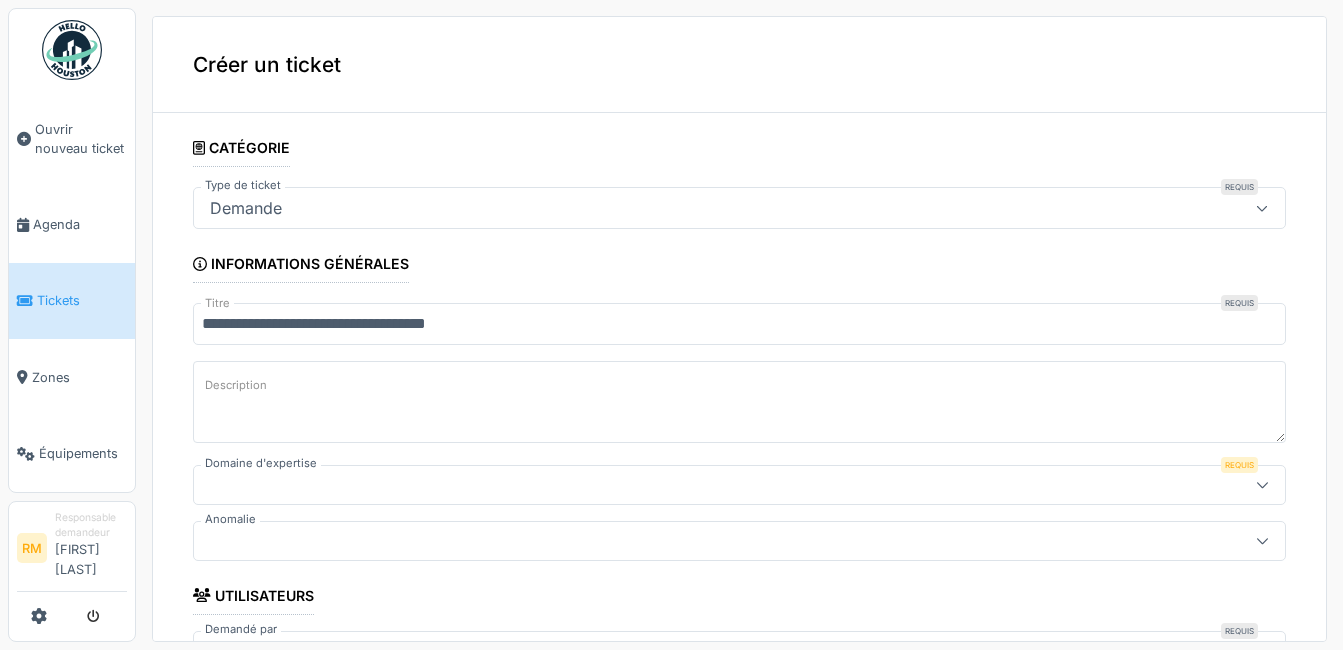 click on "Description" at bounding box center [739, 402] 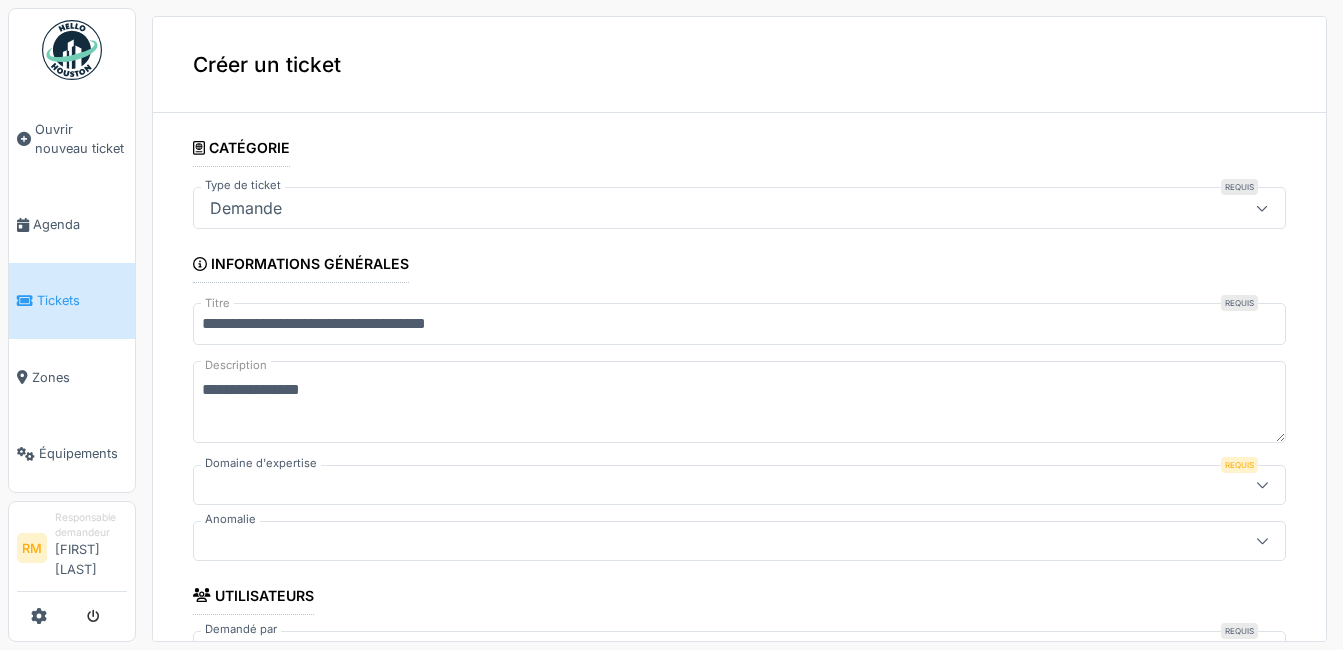type on "**********" 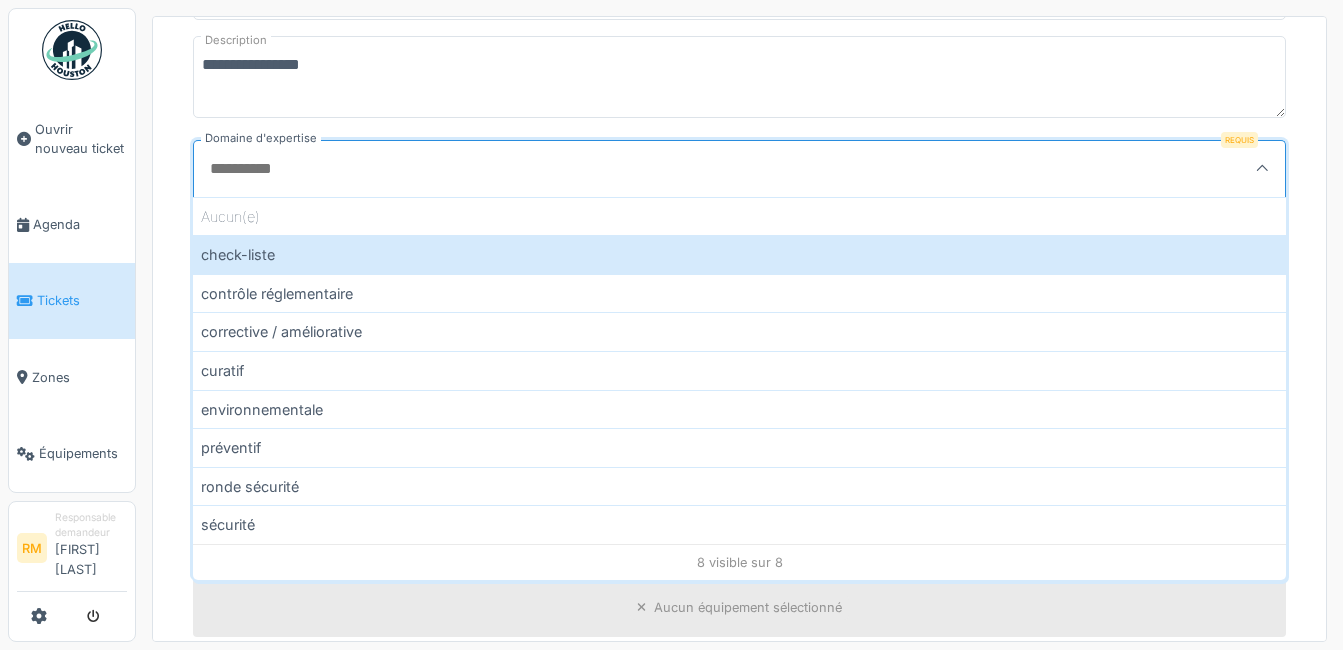 scroll, scrollTop: 339, scrollLeft: 0, axis: vertical 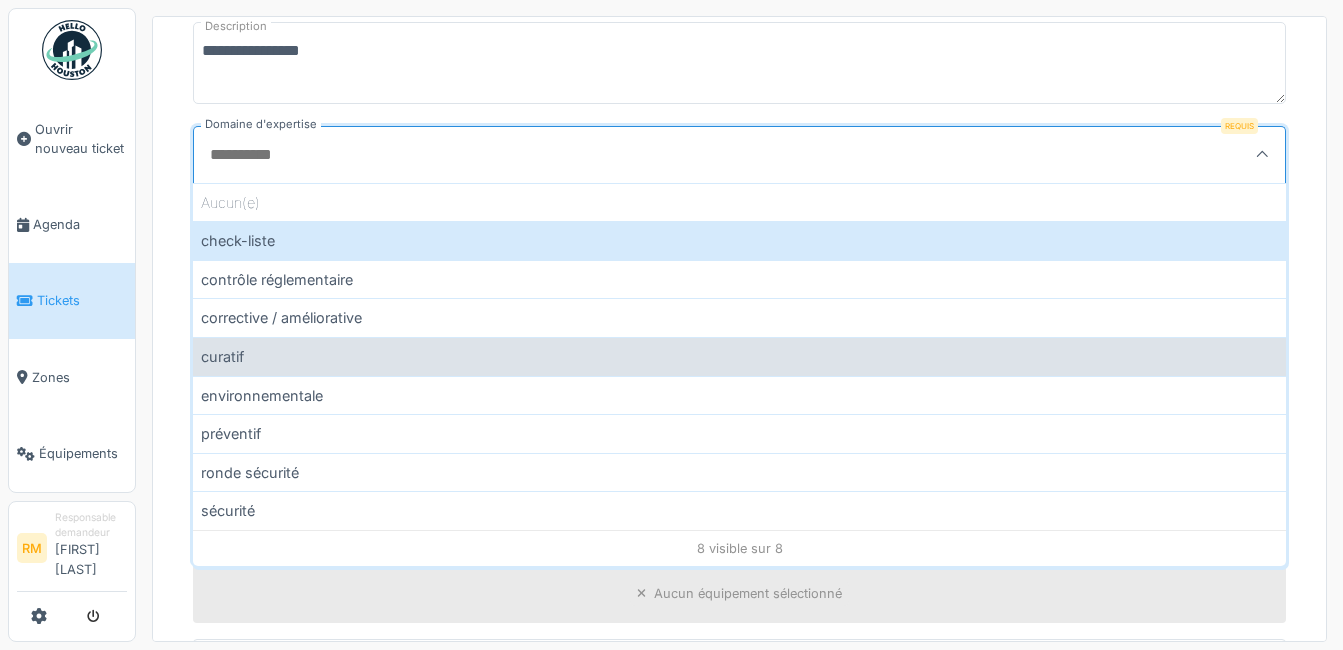 click on "curatif" at bounding box center (739, 356) 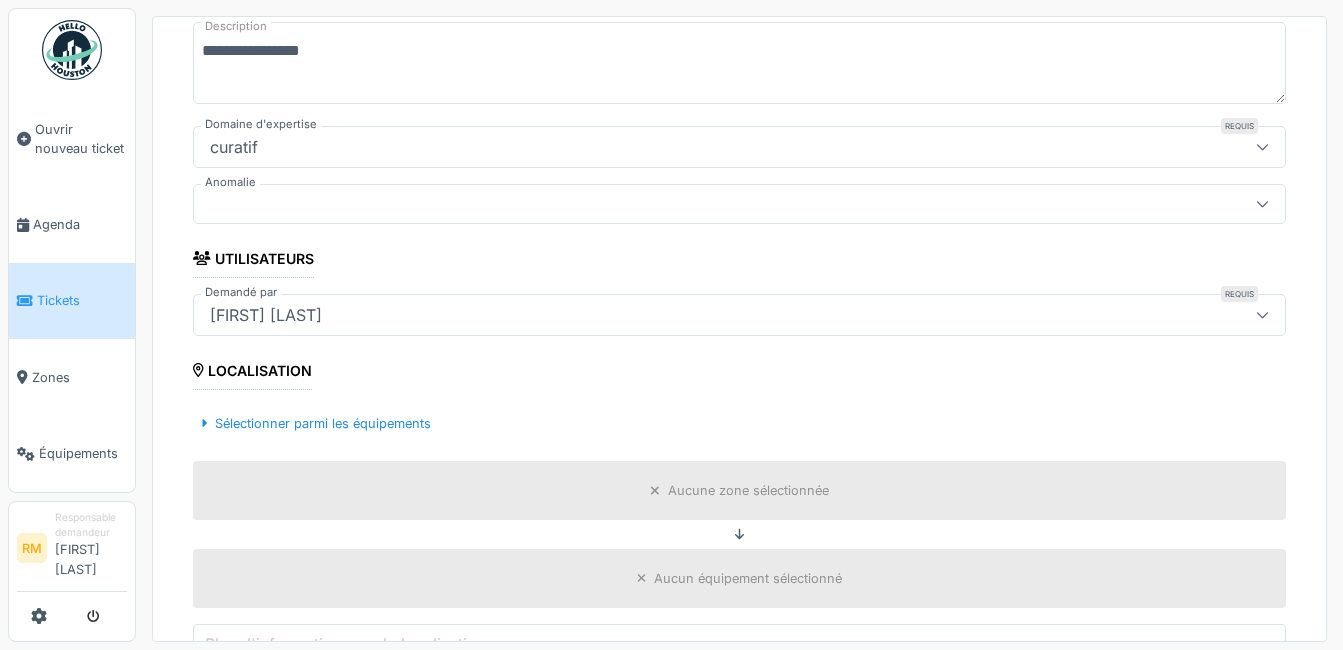 click 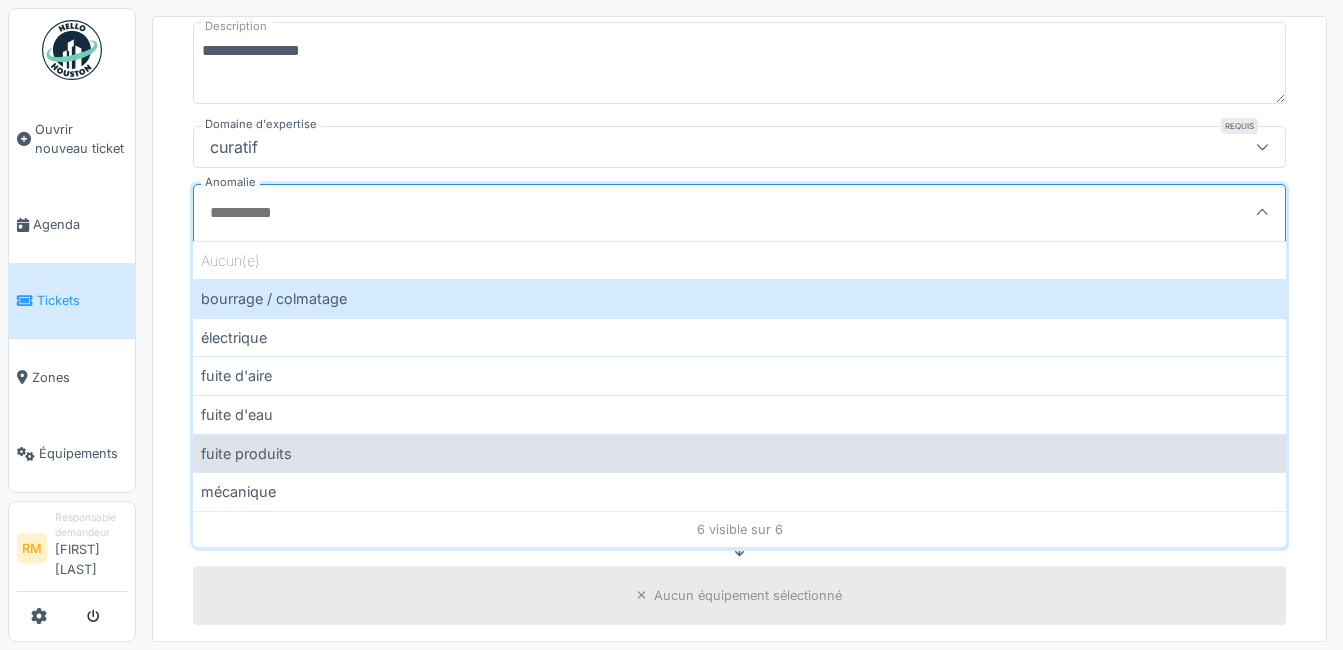 click on "fuite produits" at bounding box center [739, 453] 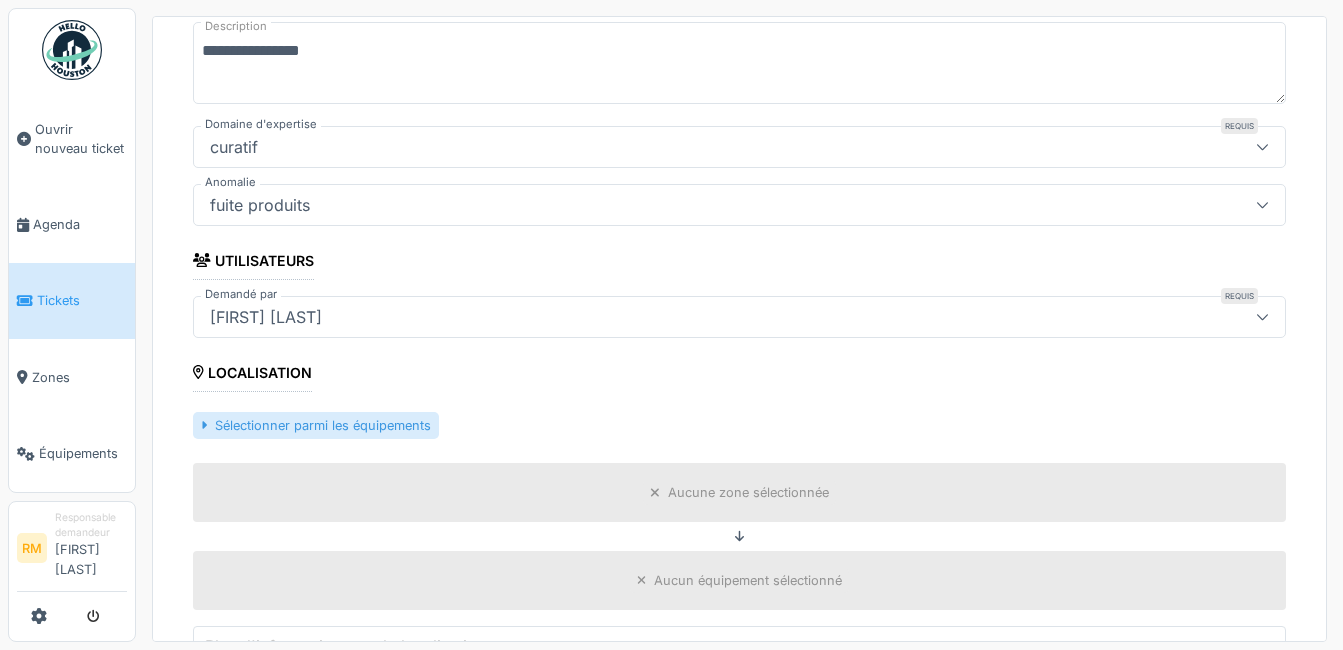 click at bounding box center (204, 425) 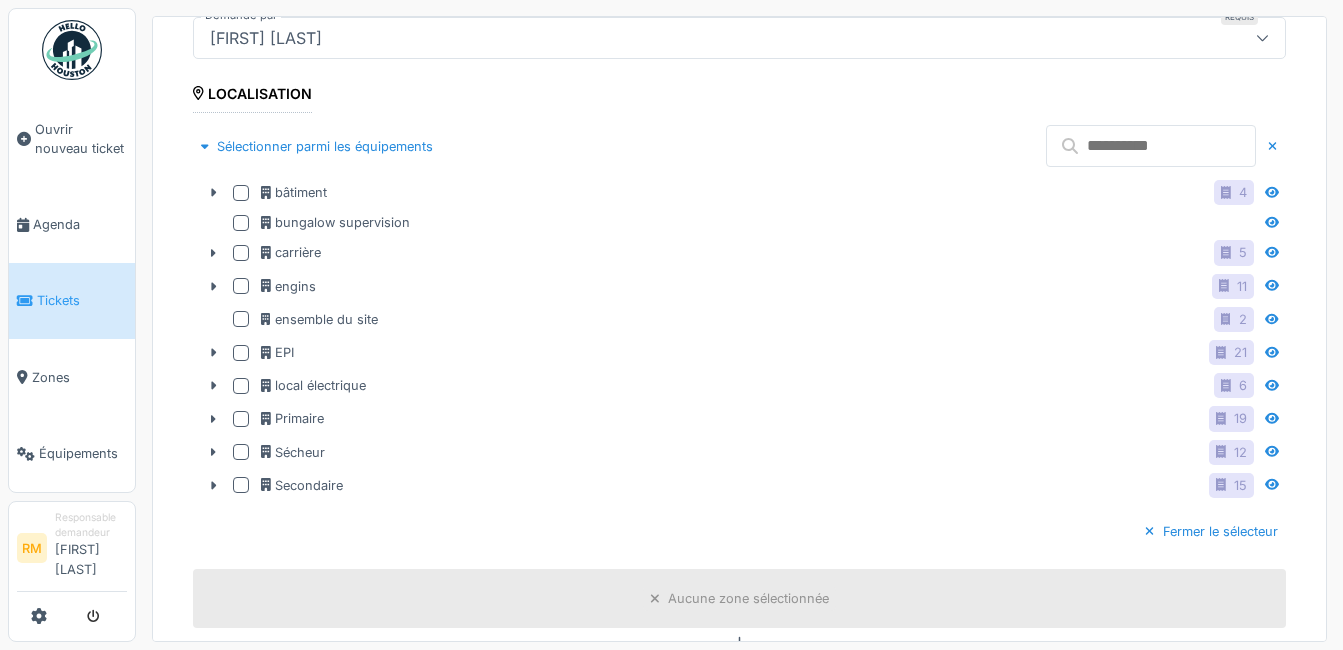scroll, scrollTop: 629, scrollLeft: 0, axis: vertical 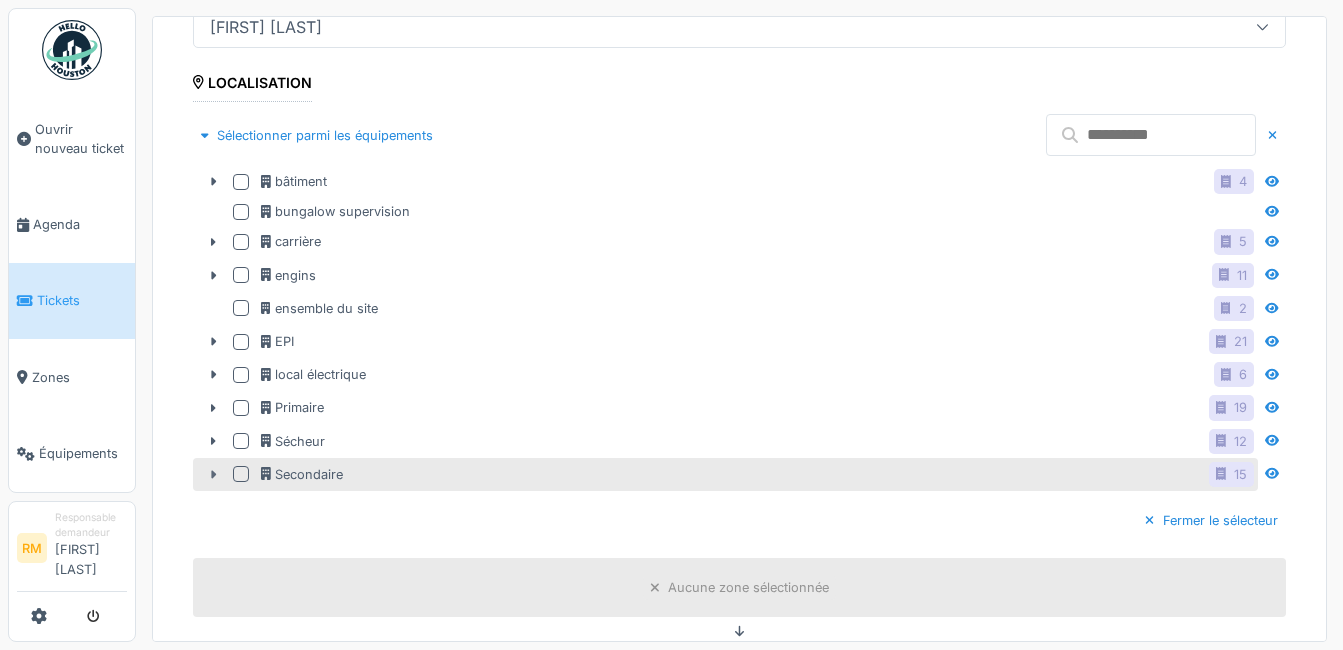 click 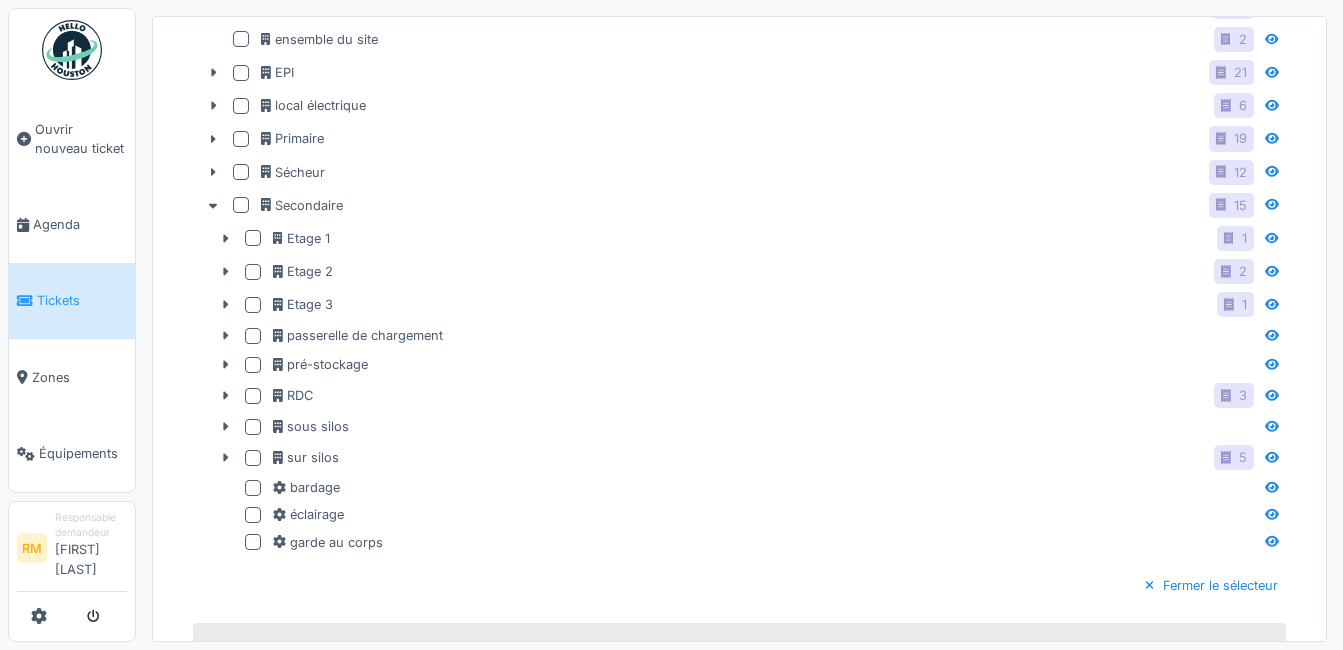 scroll, scrollTop: 981, scrollLeft: 0, axis: vertical 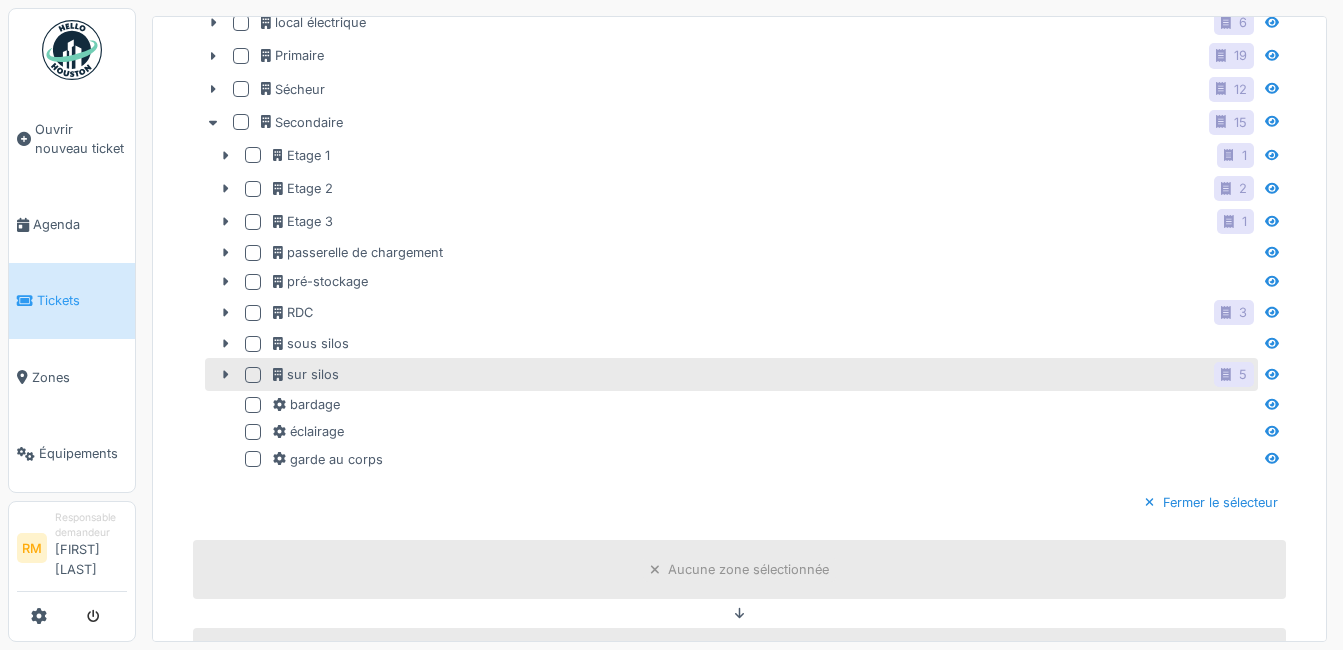 click at bounding box center [253, 375] 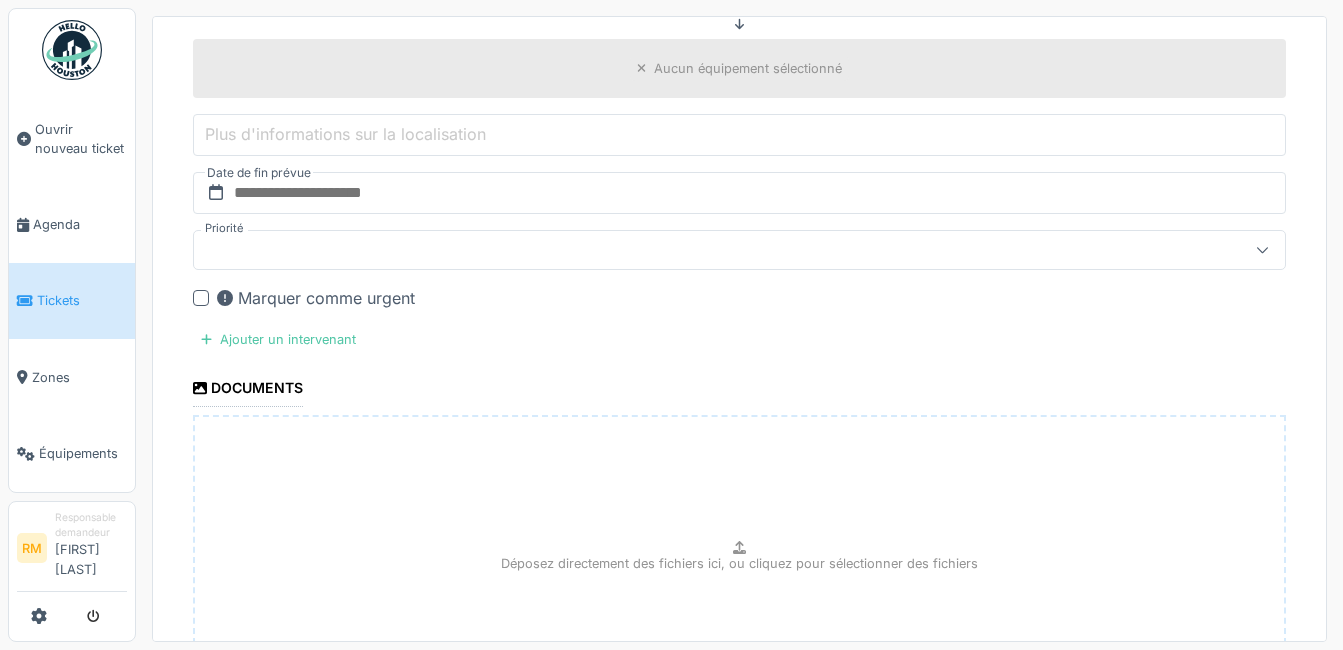 scroll, scrollTop: 1640, scrollLeft: 0, axis: vertical 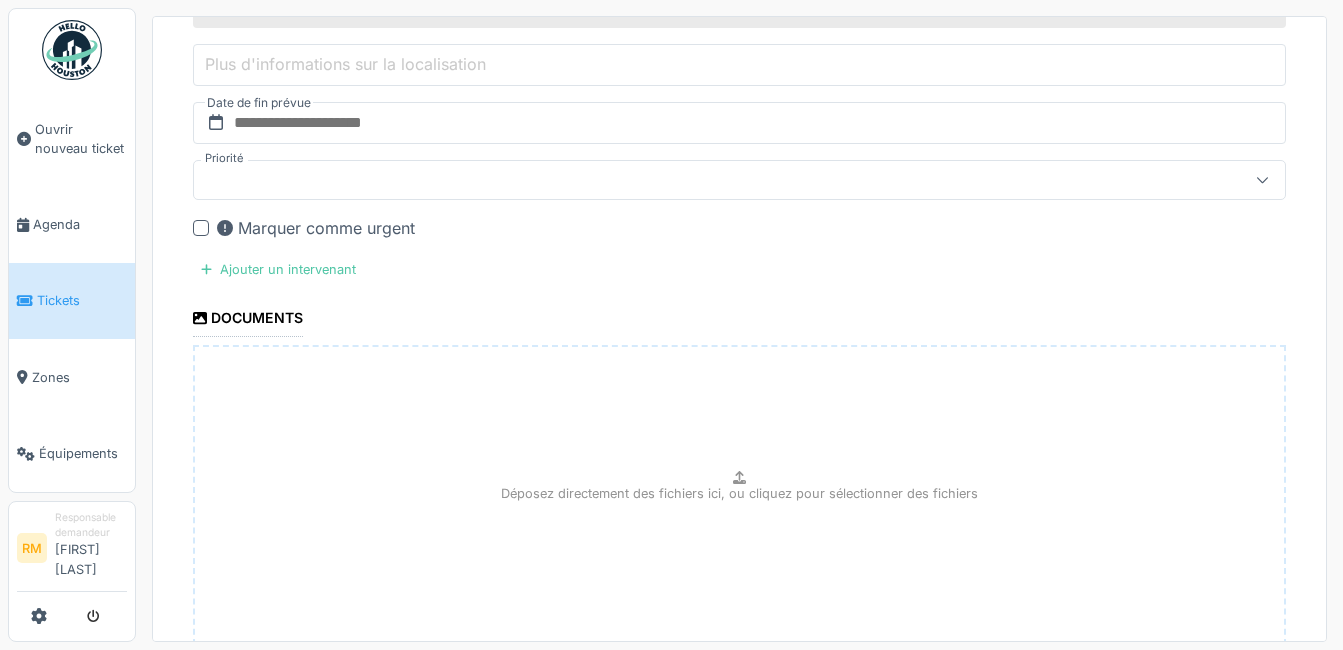click at bounding box center [201, 228] 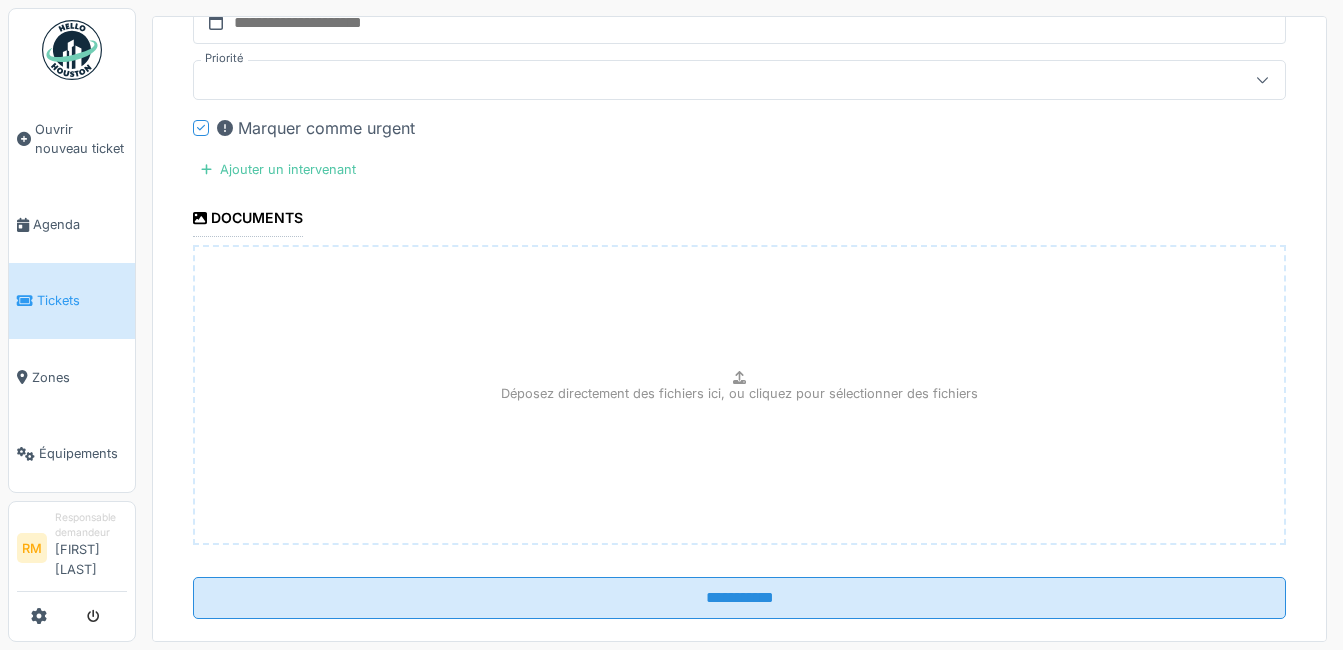 scroll, scrollTop: 1756, scrollLeft: 0, axis: vertical 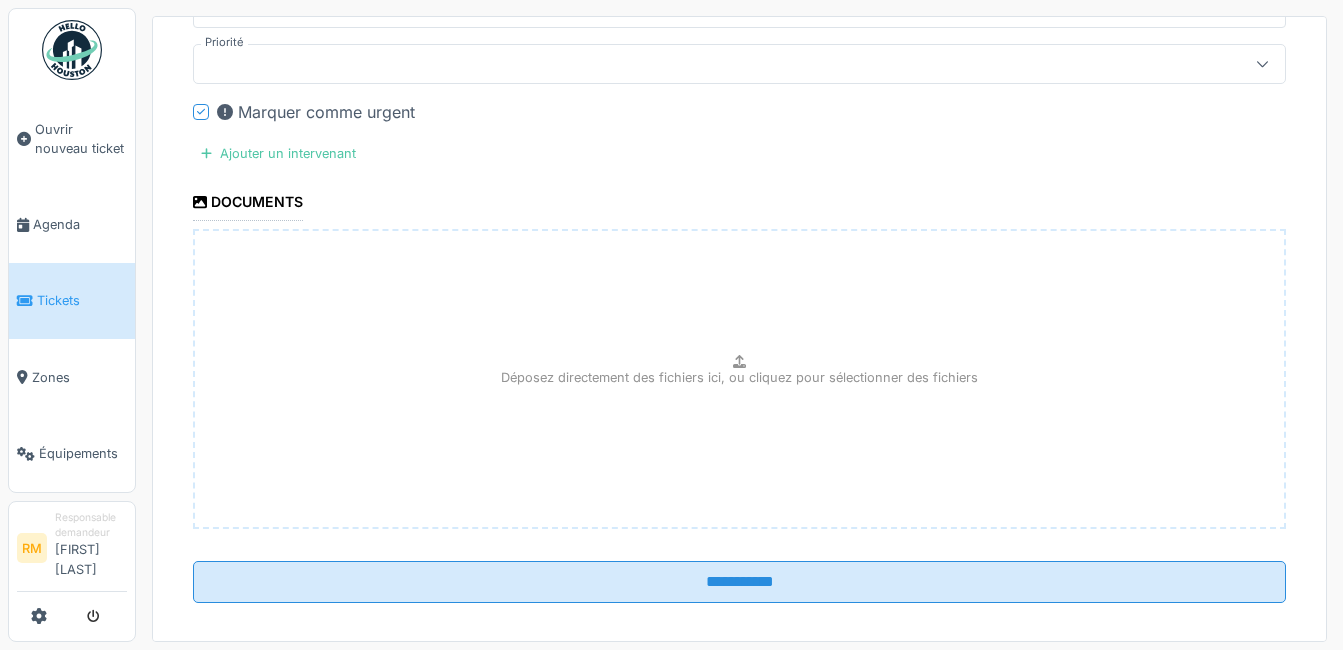 click on "Déposez directement des fichiers ici, ou cliquez pour sélectionner des fichiers" at bounding box center (739, 377) 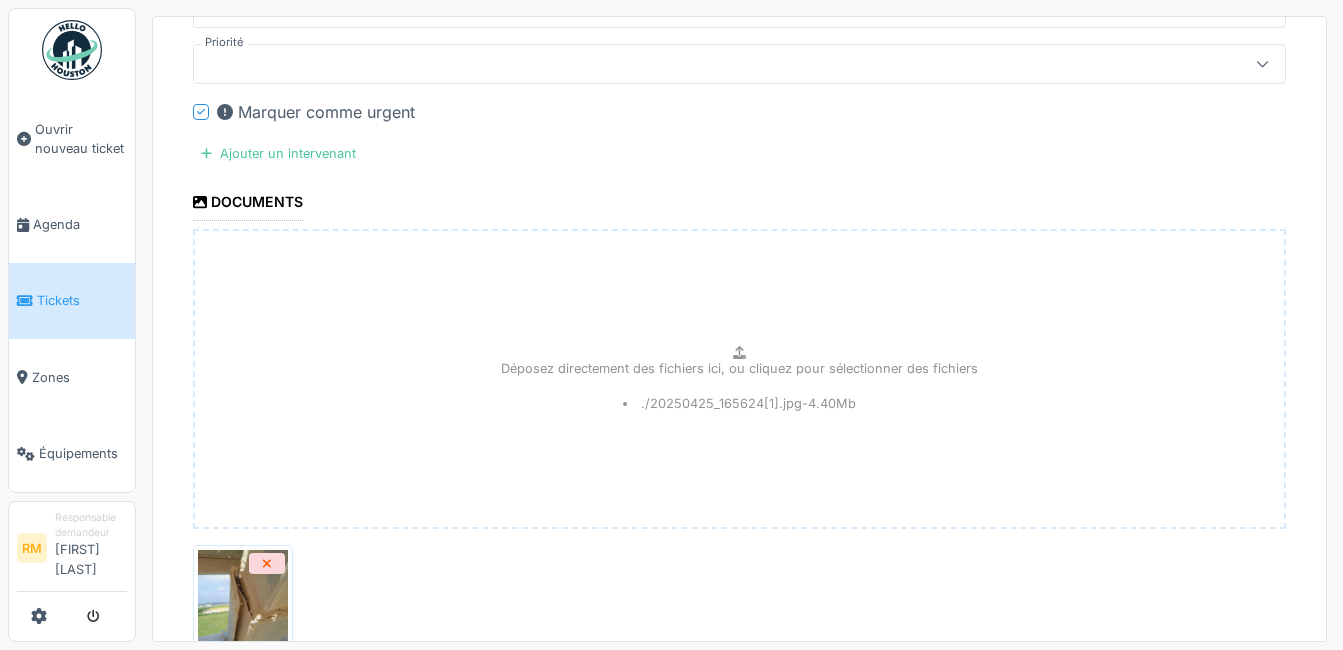 click on "Déposez directement des fichiers ici, ou cliquez pour sélectionner des fichiers" at bounding box center (739, 368) 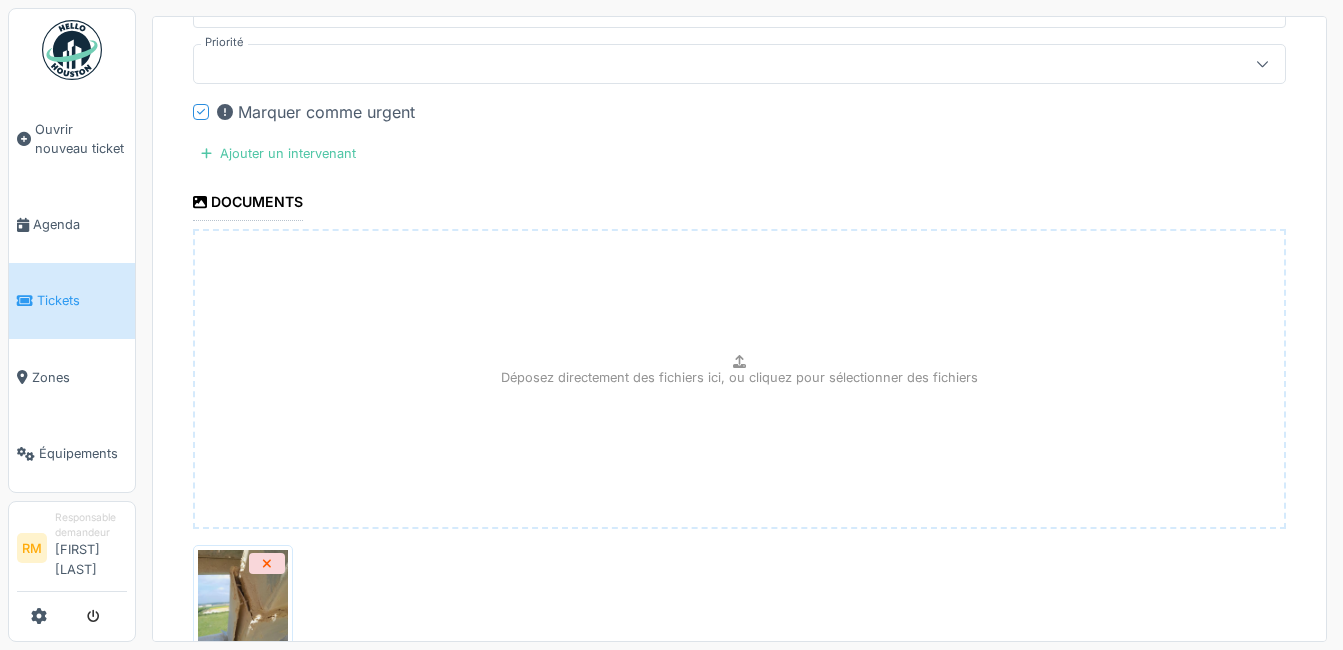 scroll, scrollTop: 1920, scrollLeft: 0, axis: vertical 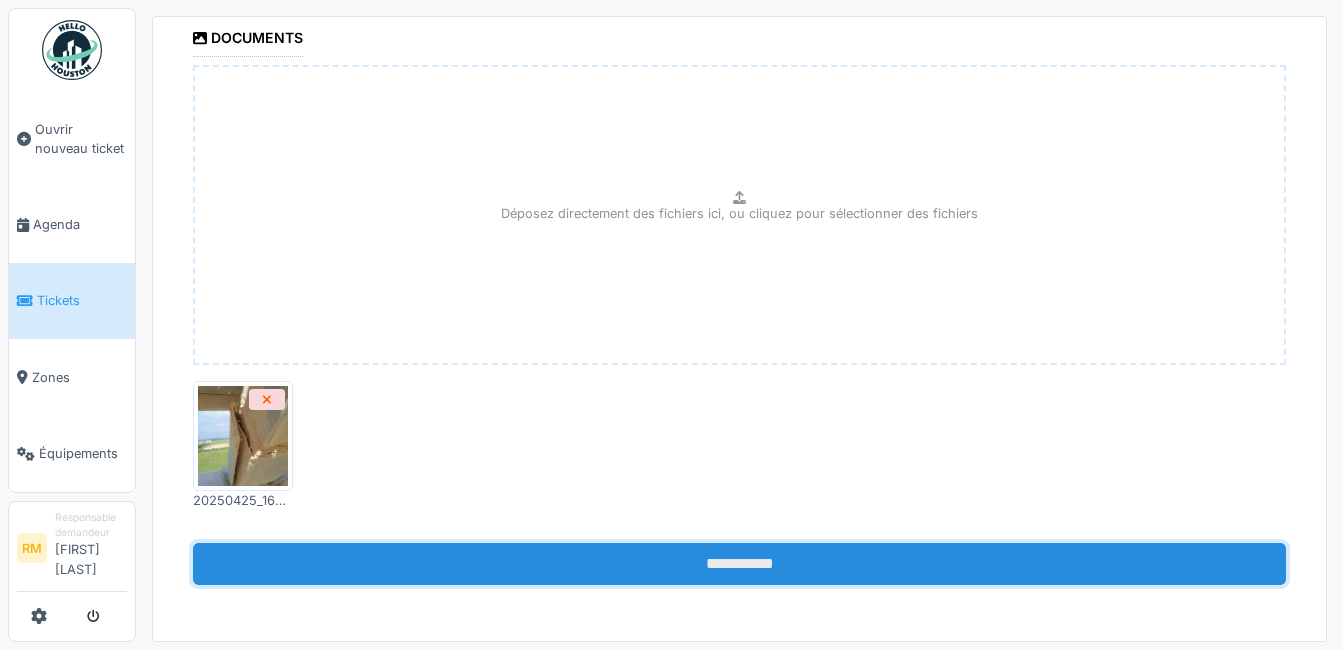 click on "**********" at bounding box center [739, 564] 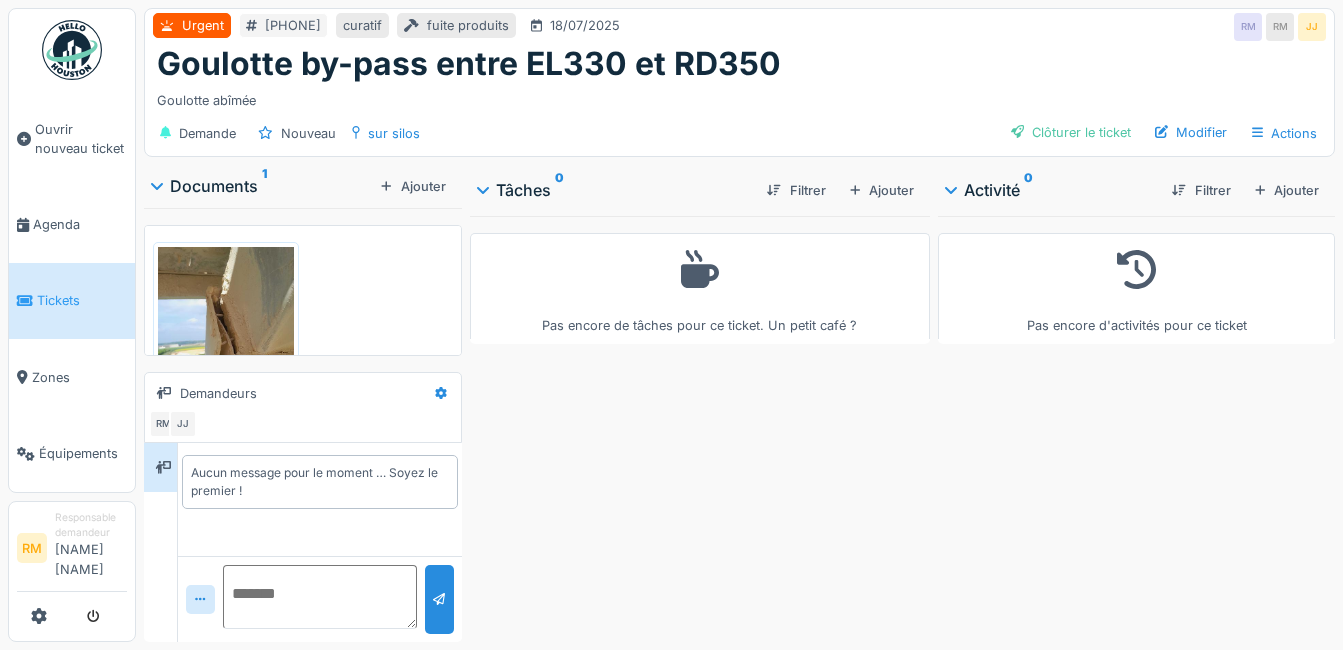 scroll, scrollTop: 0, scrollLeft: 0, axis: both 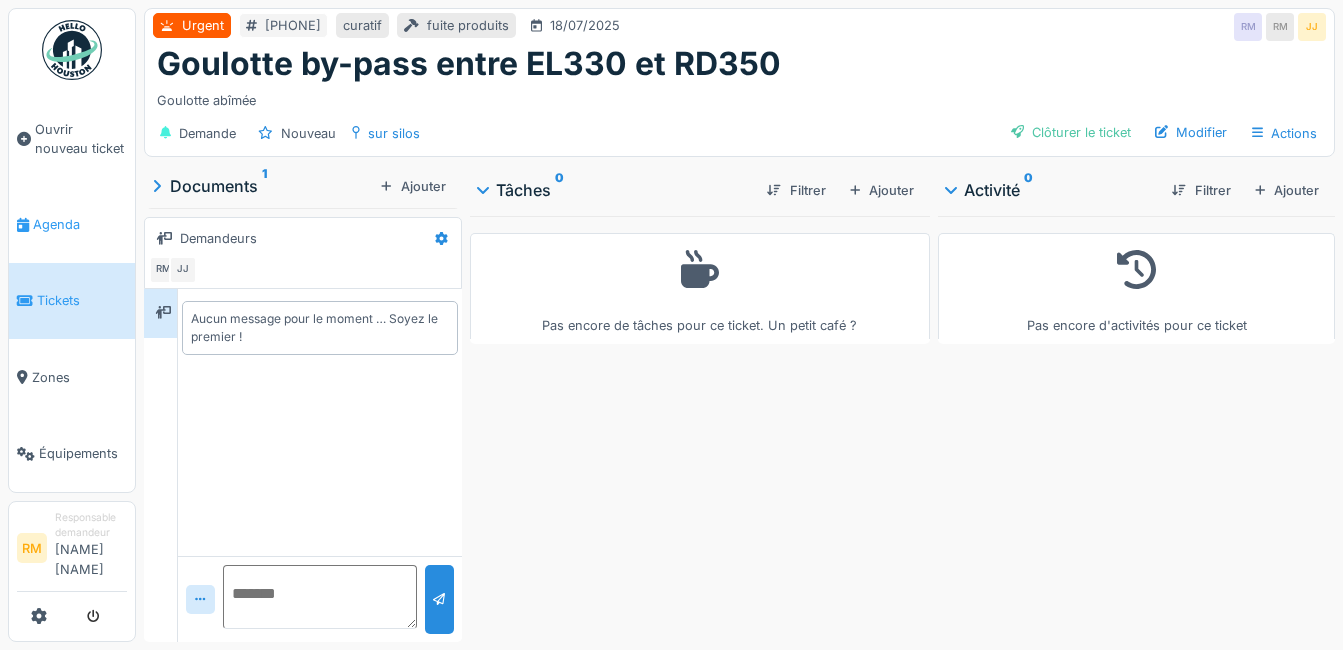 click on "Agenda" at bounding box center [80, 224] 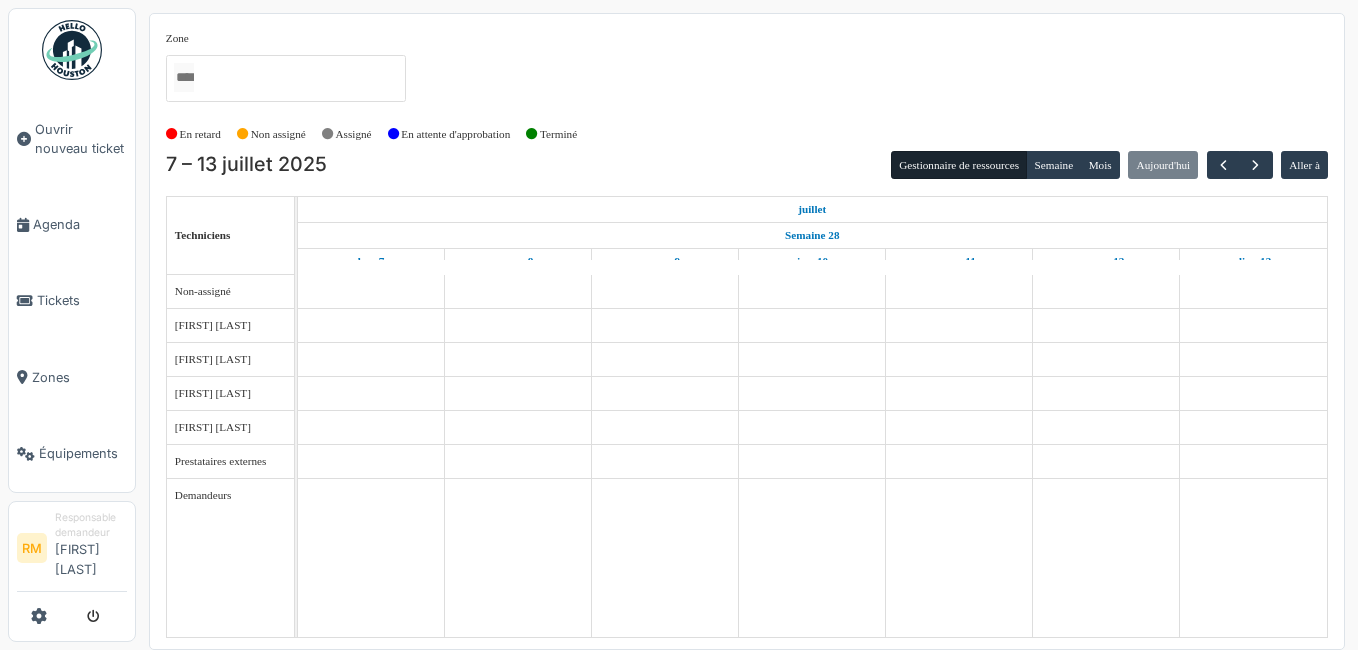 scroll, scrollTop: 0, scrollLeft: 0, axis: both 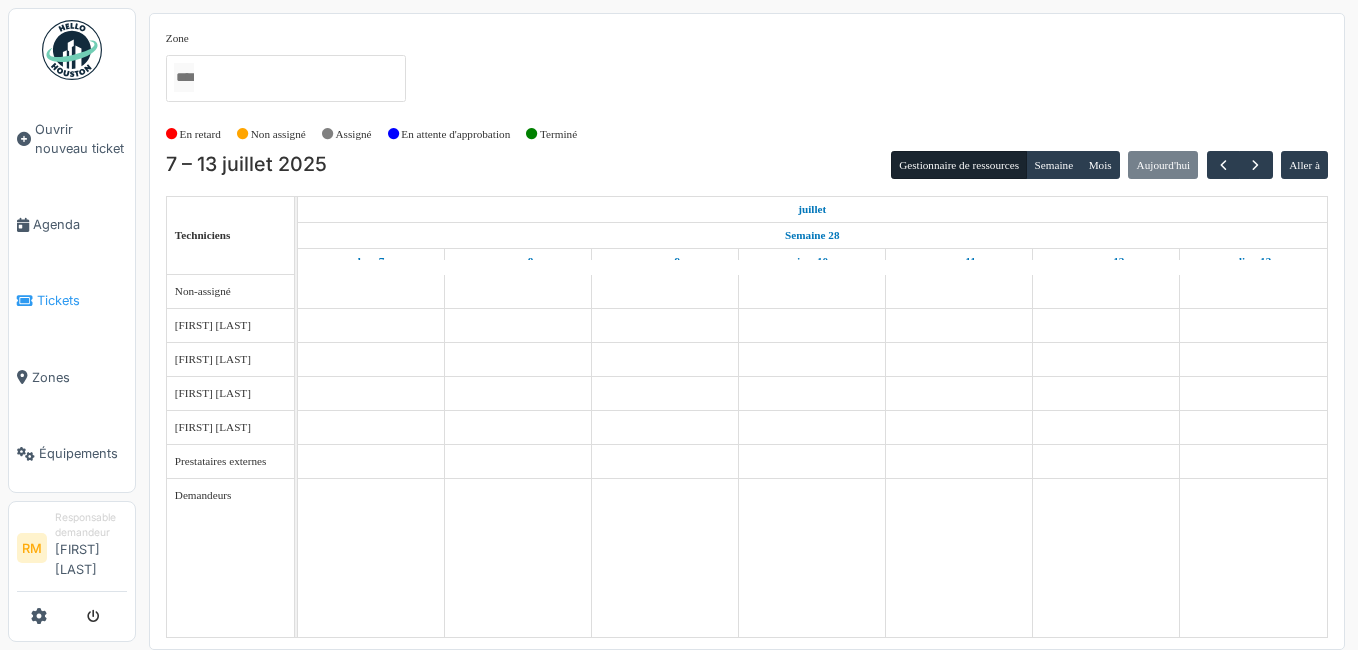 click on "Tickets" at bounding box center (82, 300) 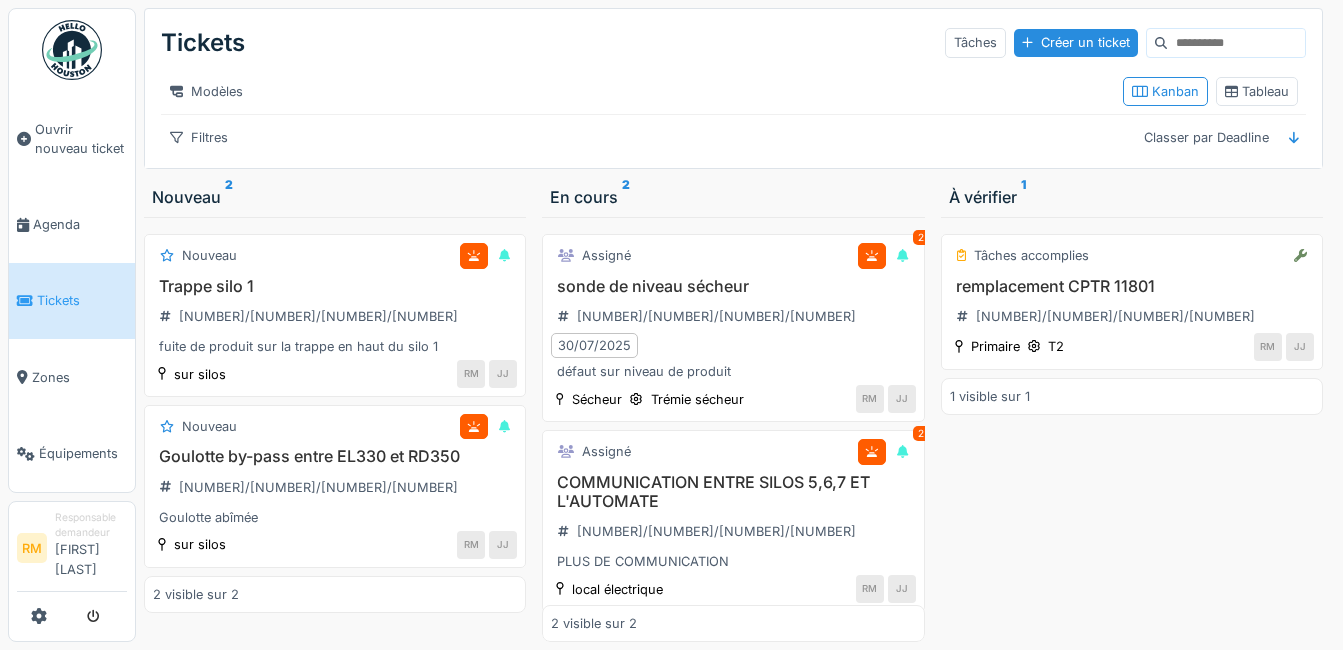 scroll, scrollTop: 0, scrollLeft: 0, axis: both 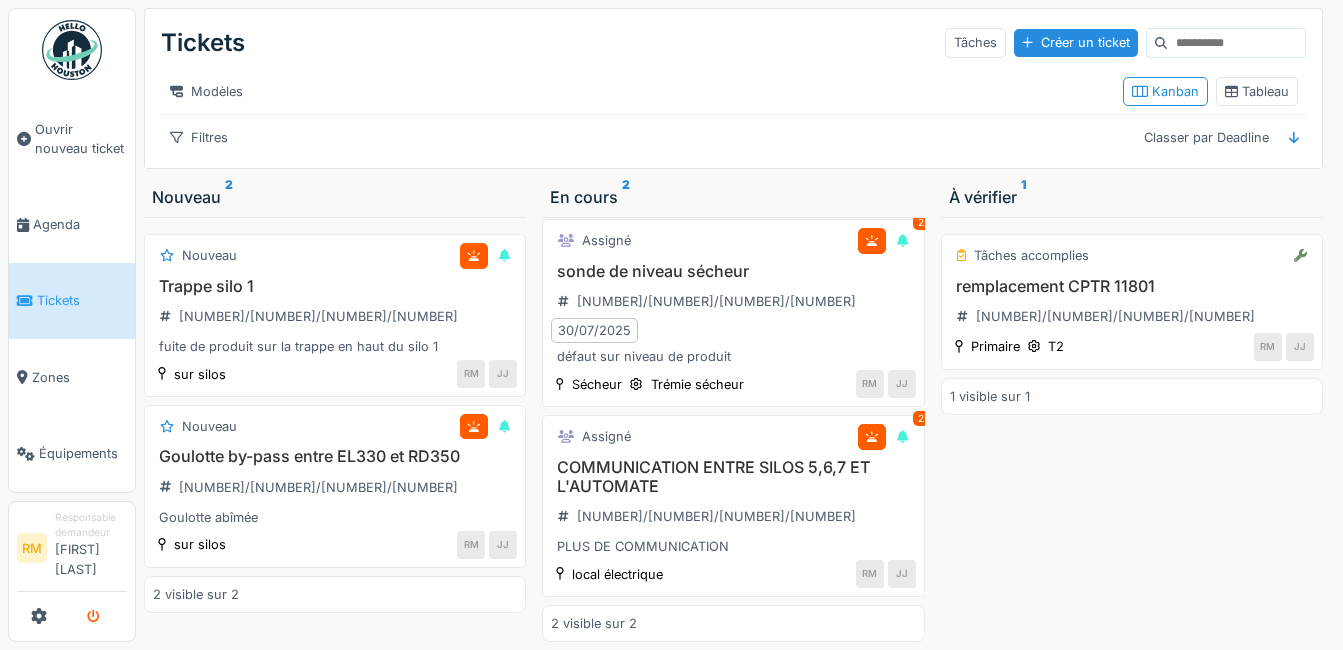 click at bounding box center [93, 617] 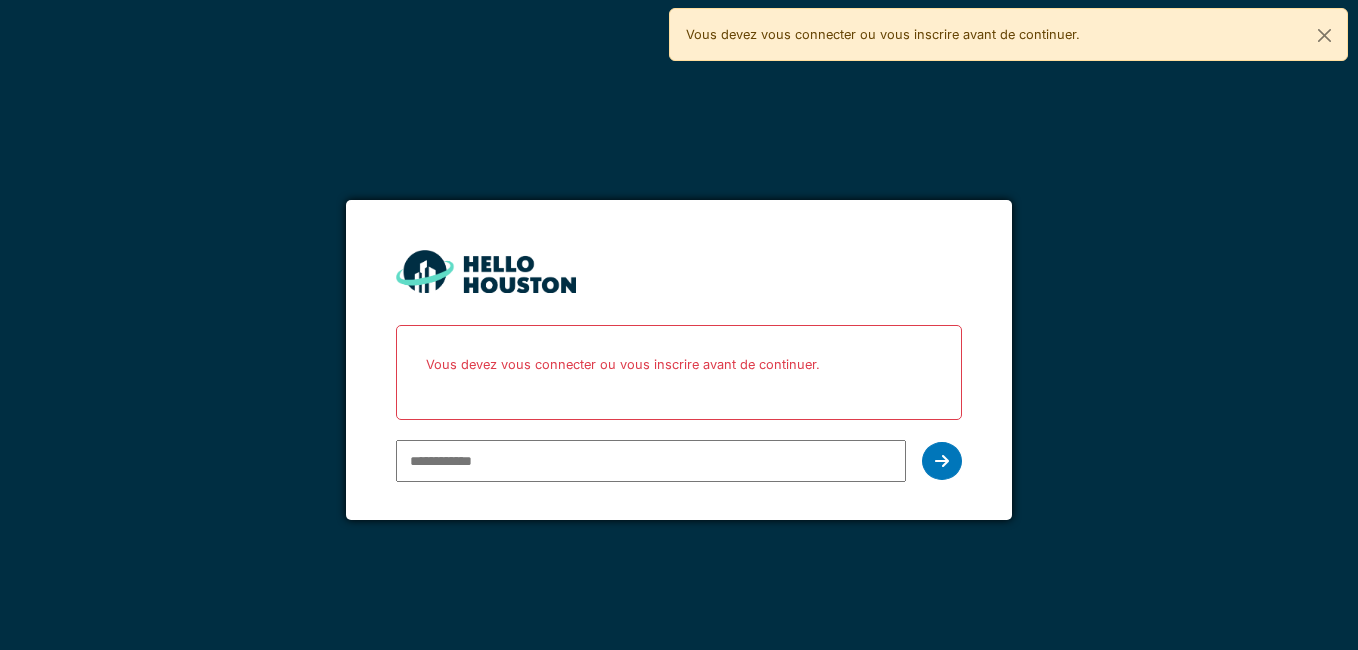 scroll, scrollTop: 0, scrollLeft: 0, axis: both 